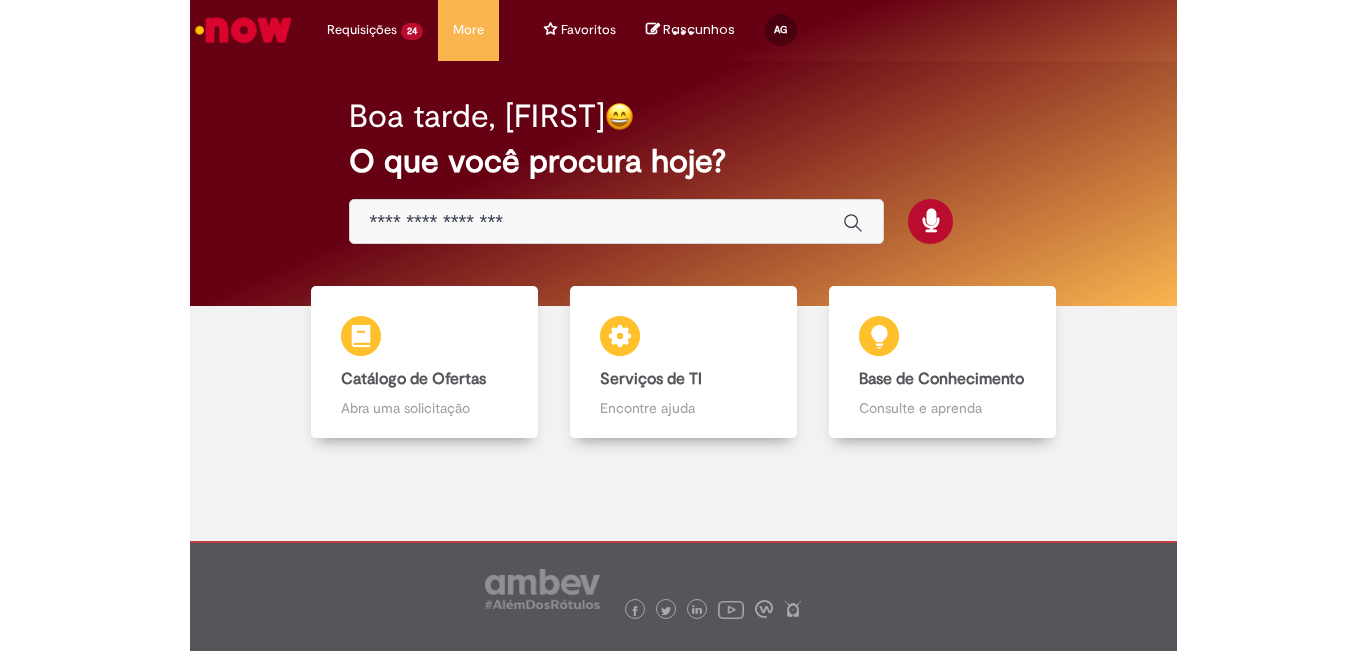 scroll, scrollTop: 0, scrollLeft: 0, axis: both 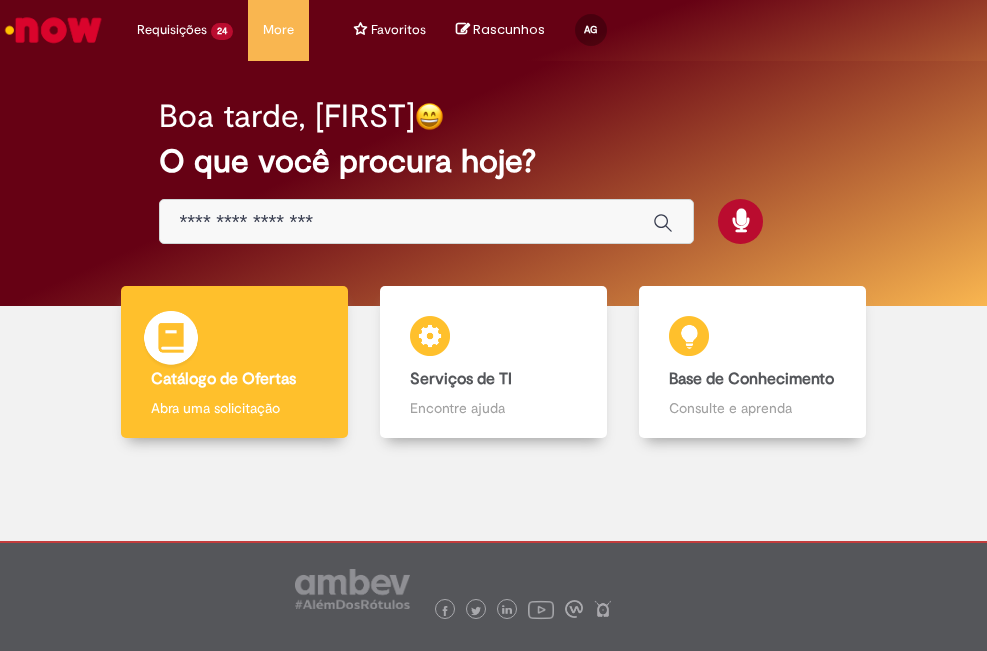 click on "Catálogo de Ofertas" at bounding box center (223, 379) 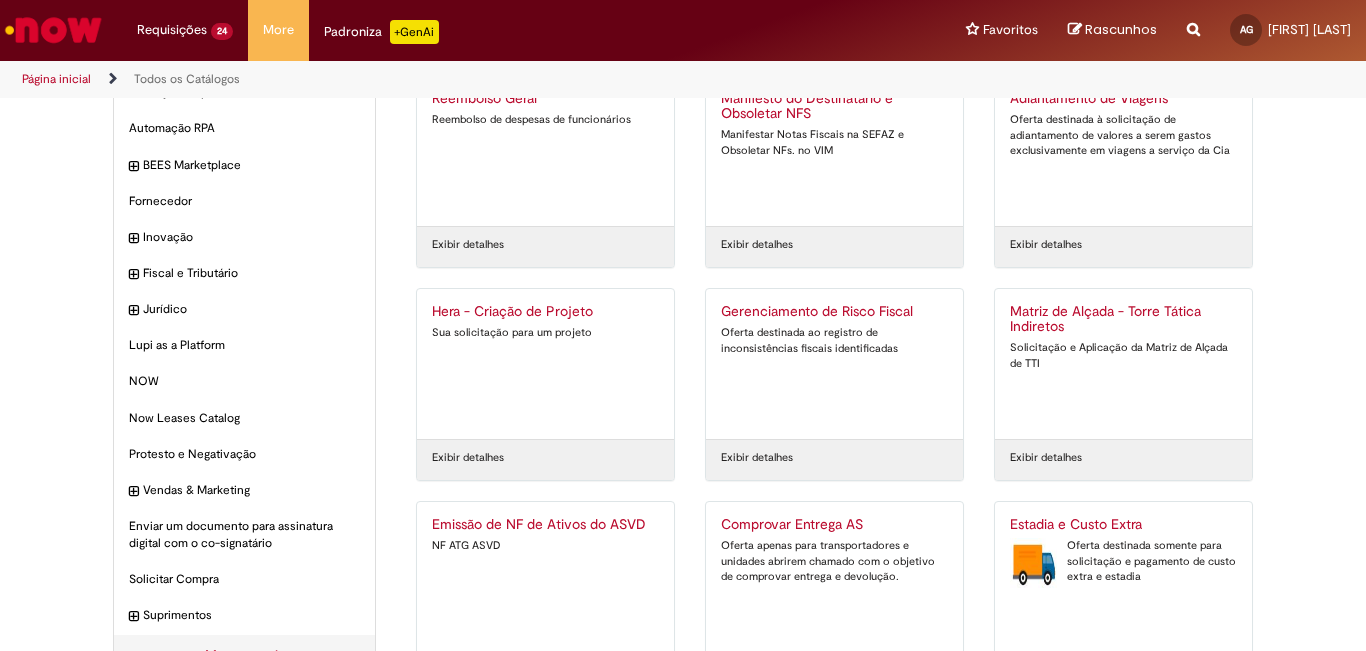 scroll, scrollTop: 200, scrollLeft: 0, axis: vertical 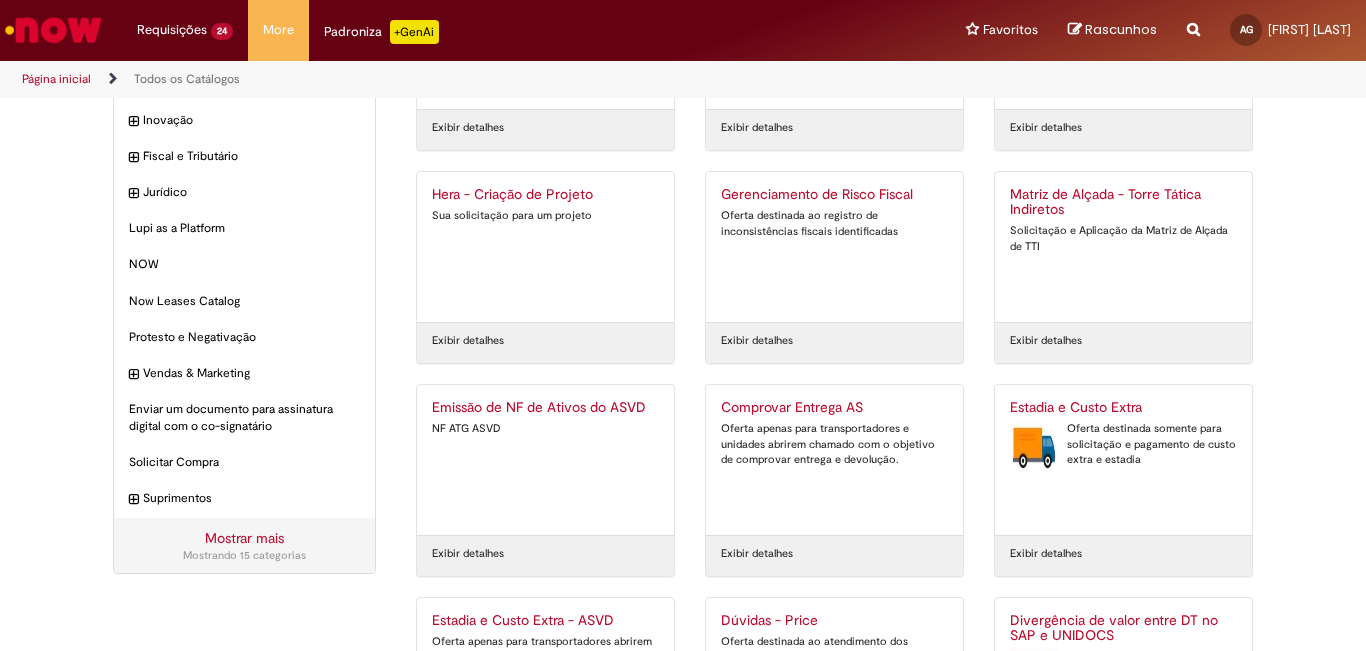 click on "Emissão de NF de Ativos do ASVD
NF ATG ASVD" at bounding box center [545, 460] 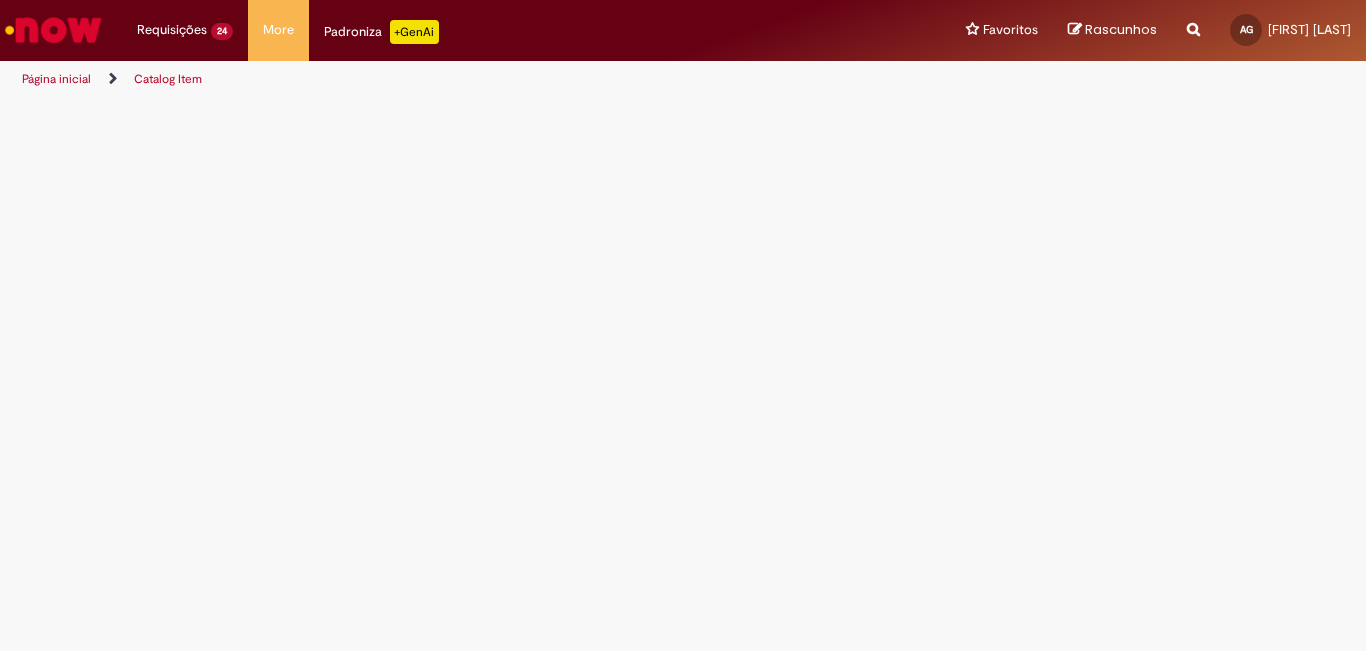 scroll, scrollTop: 0, scrollLeft: 0, axis: both 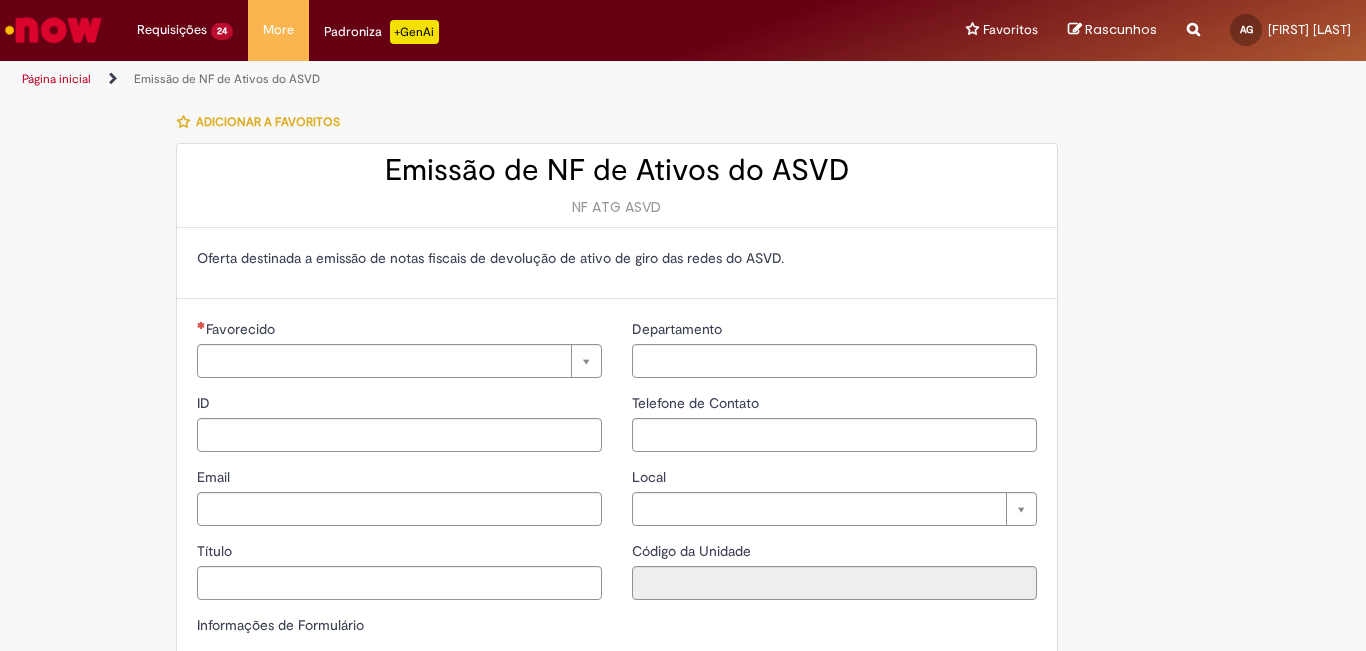 type on "**********" 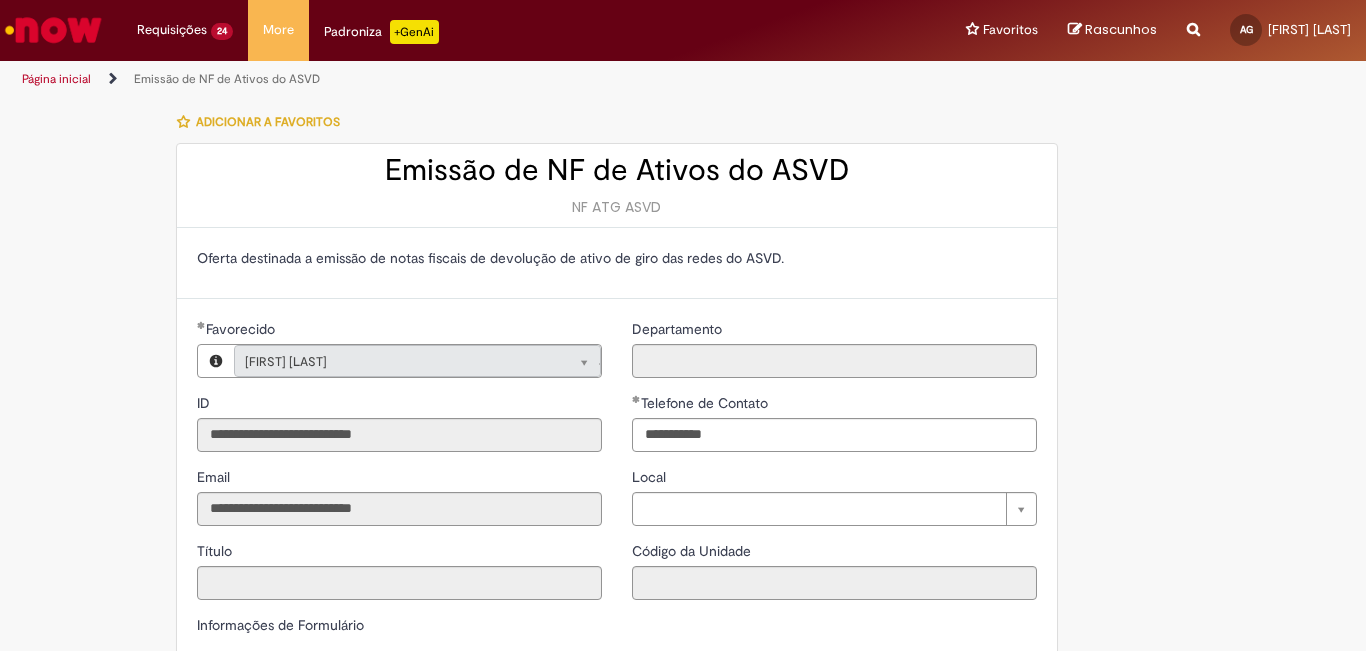 type on "**********" 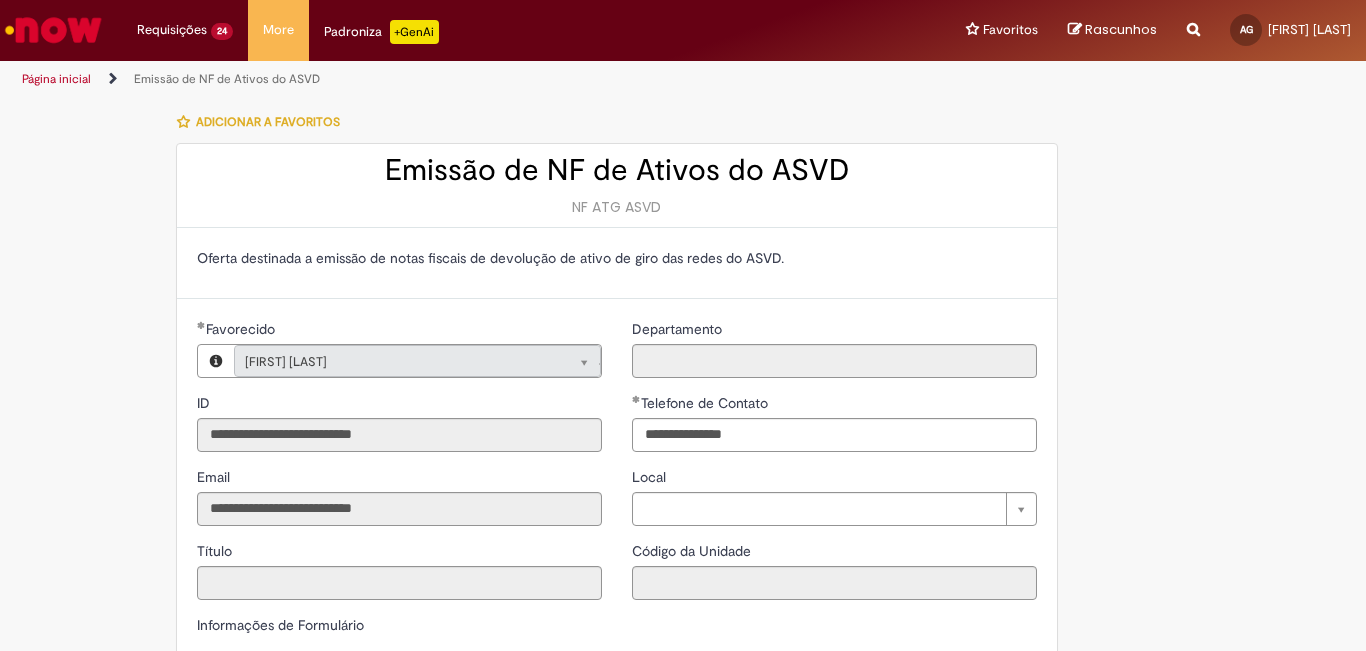 type on "**********" 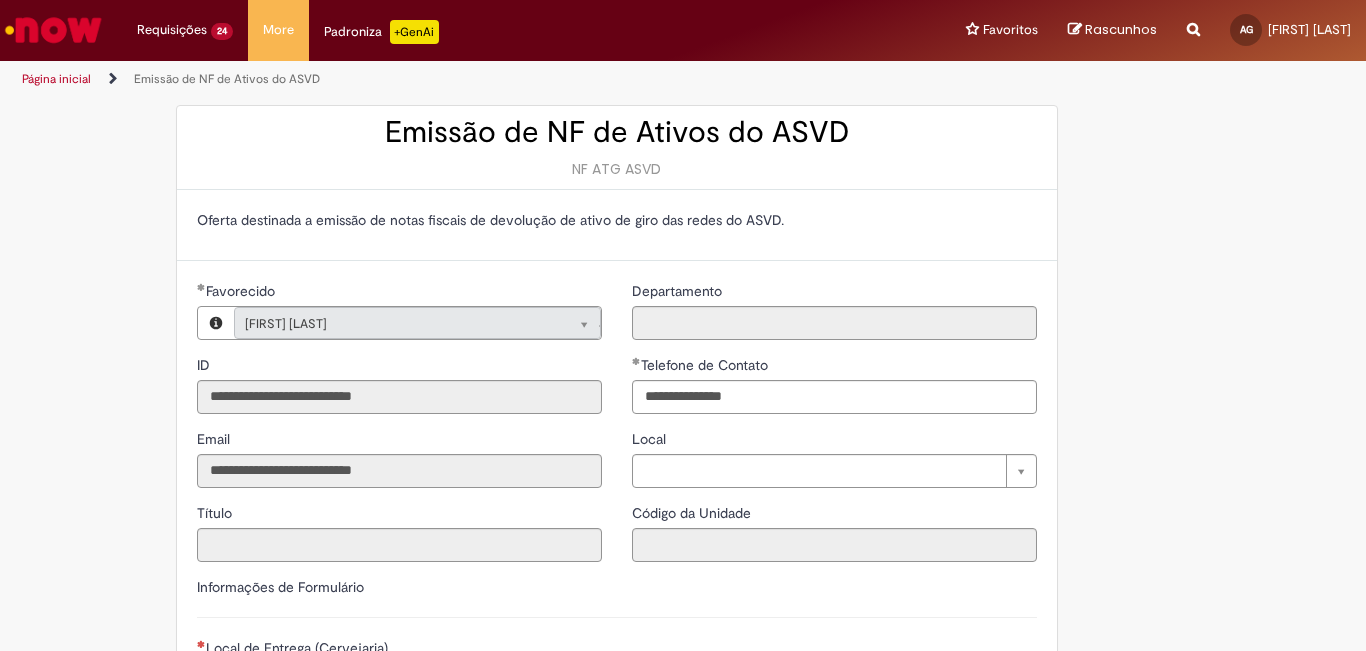 scroll, scrollTop: 100, scrollLeft: 0, axis: vertical 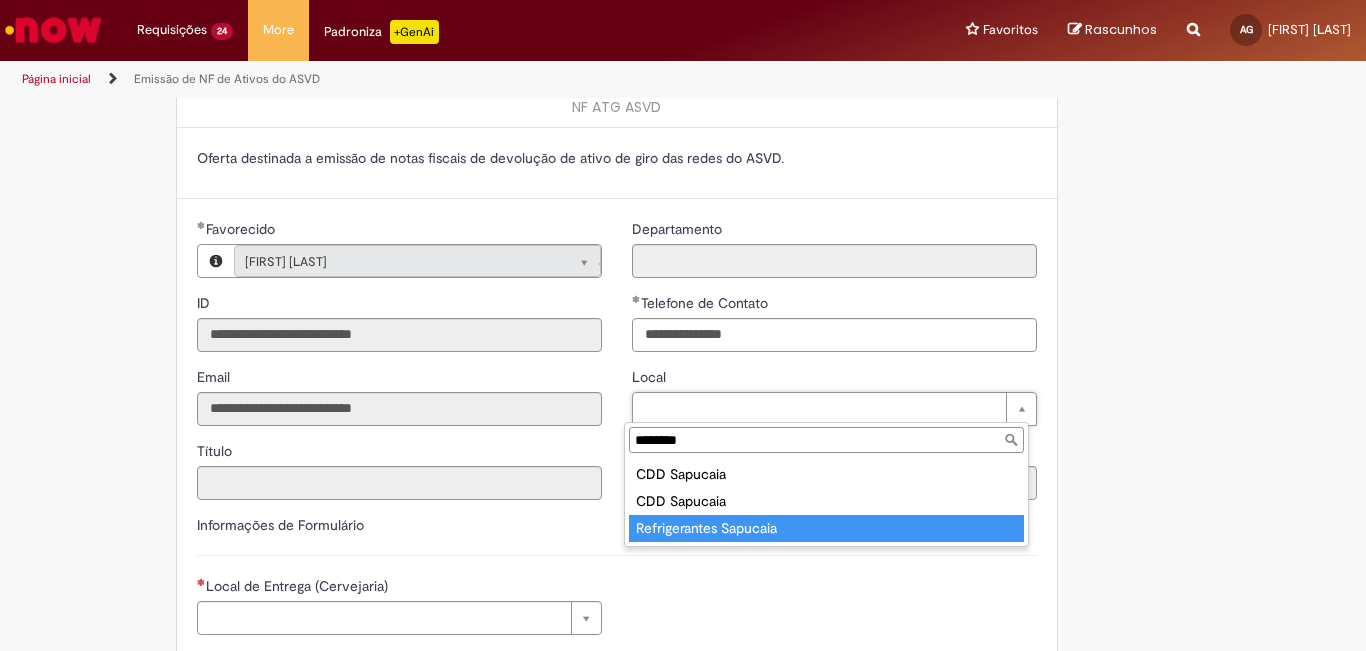 type on "********" 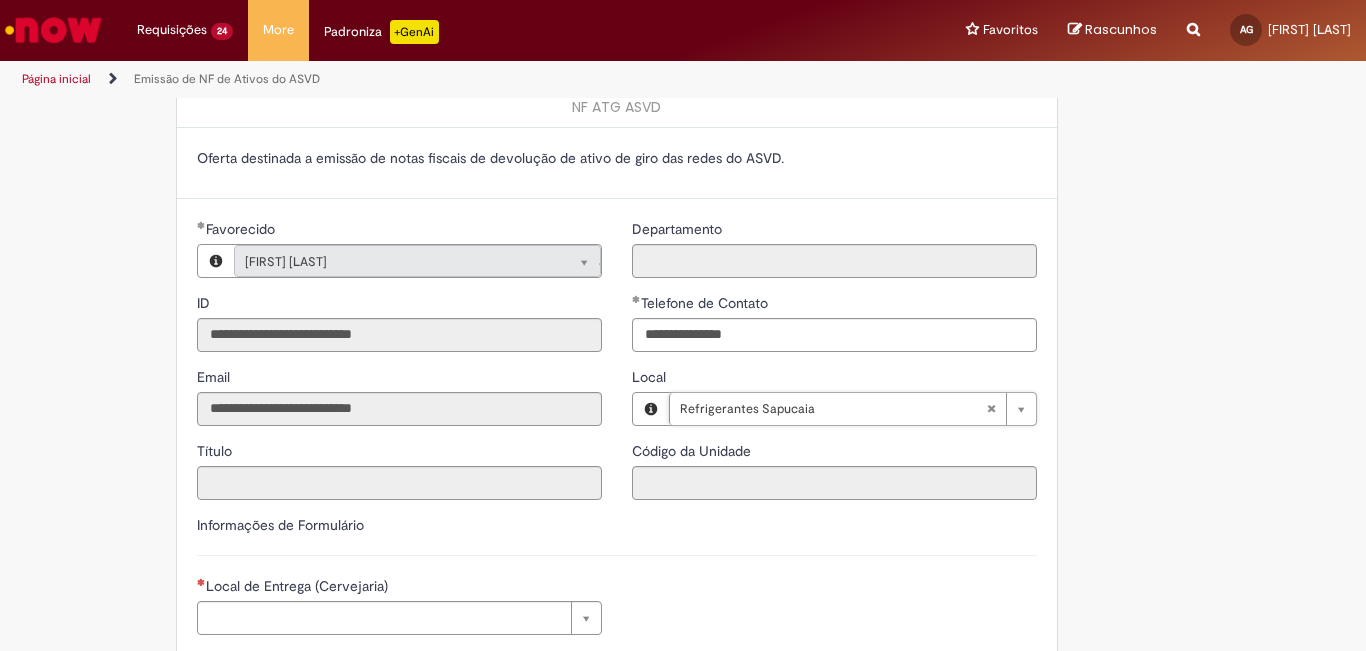 type on "****" 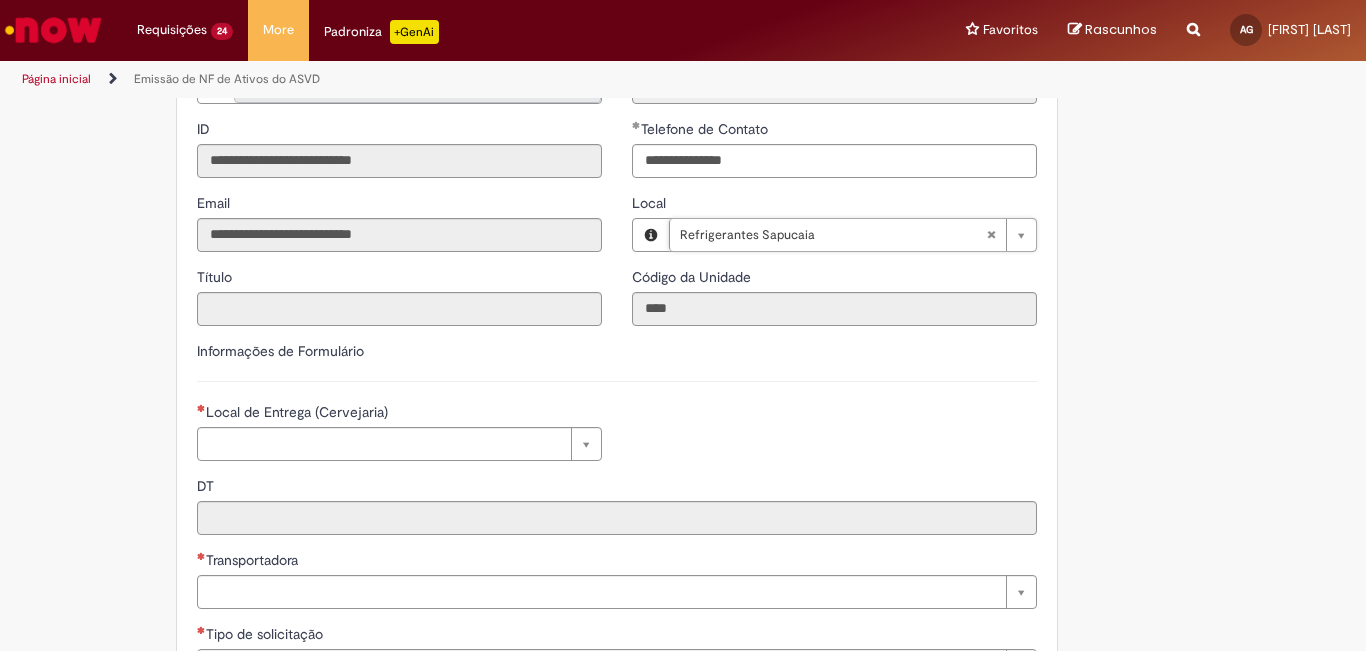 scroll, scrollTop: 300, scrollLeft: 0, axis: vertical 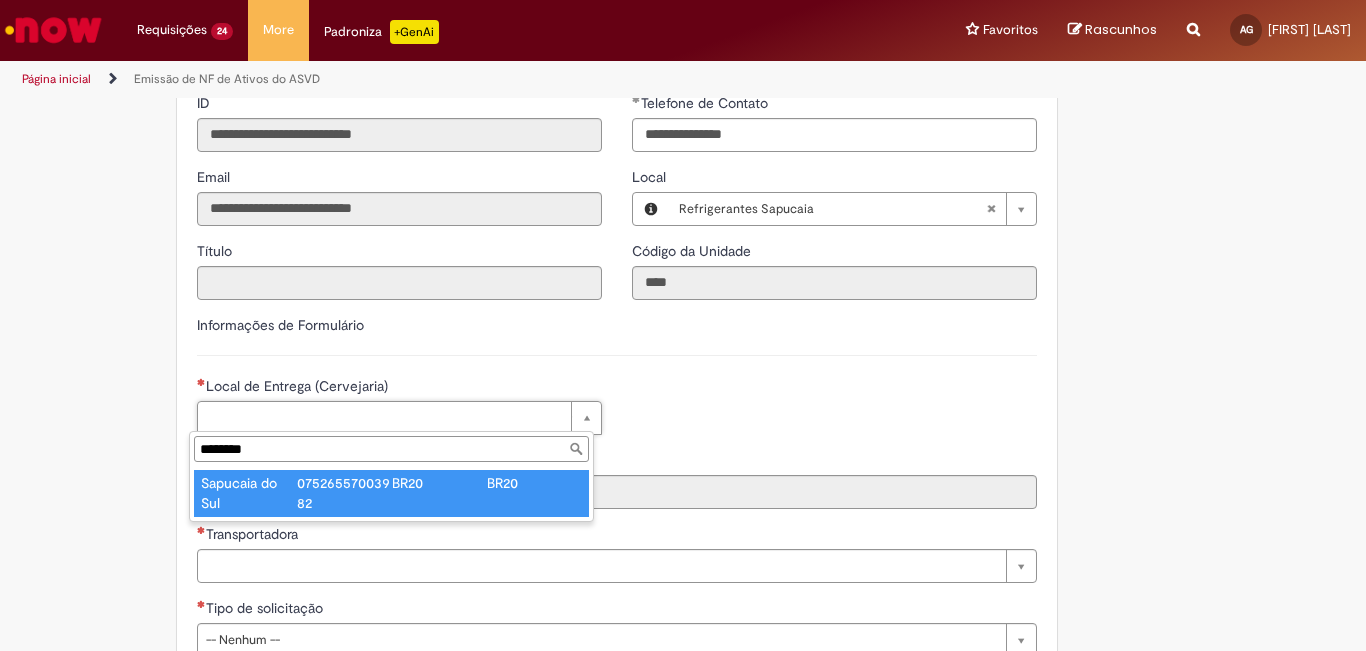 type on "********" 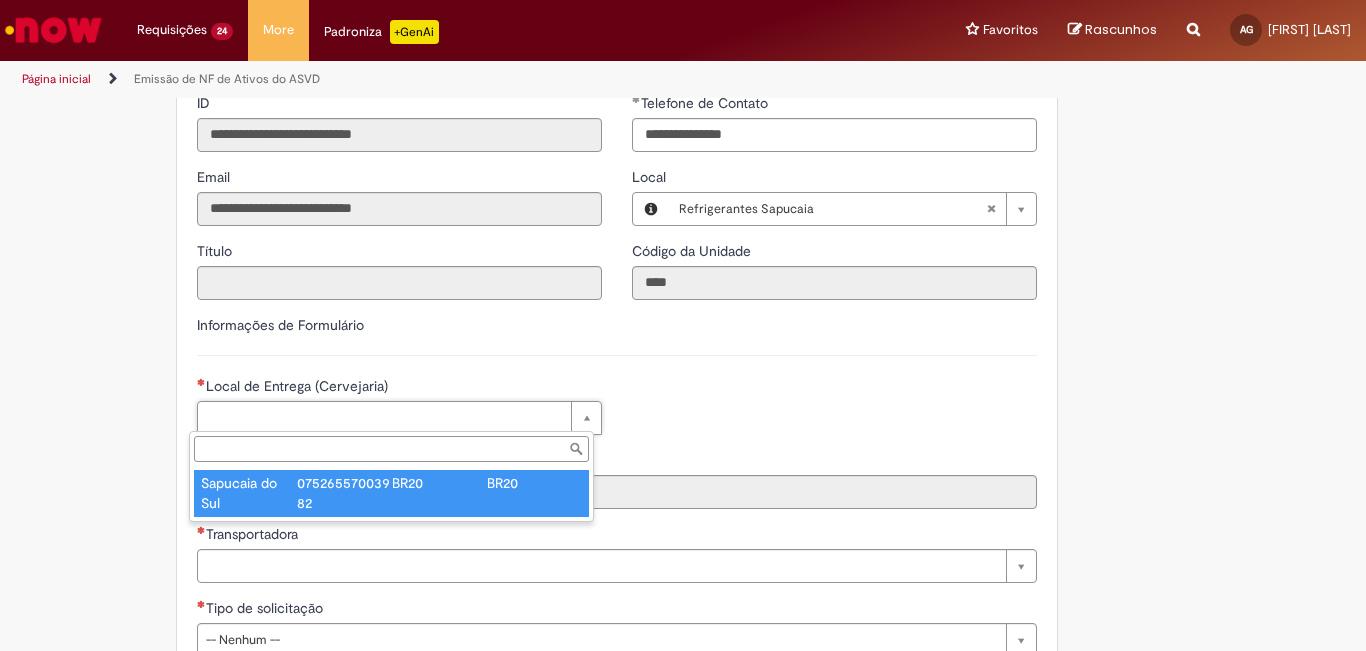 type on "****" 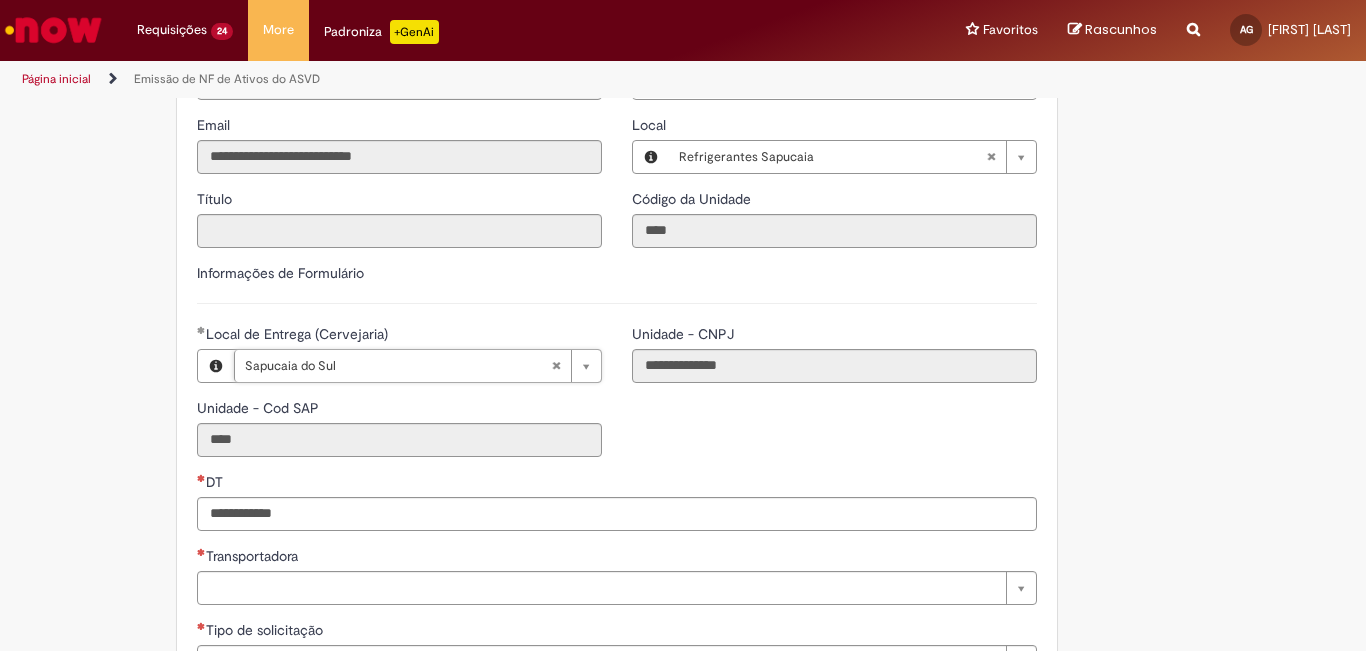 scroll, scrollTop: 400, scrollLeft: 0, axis: vertical 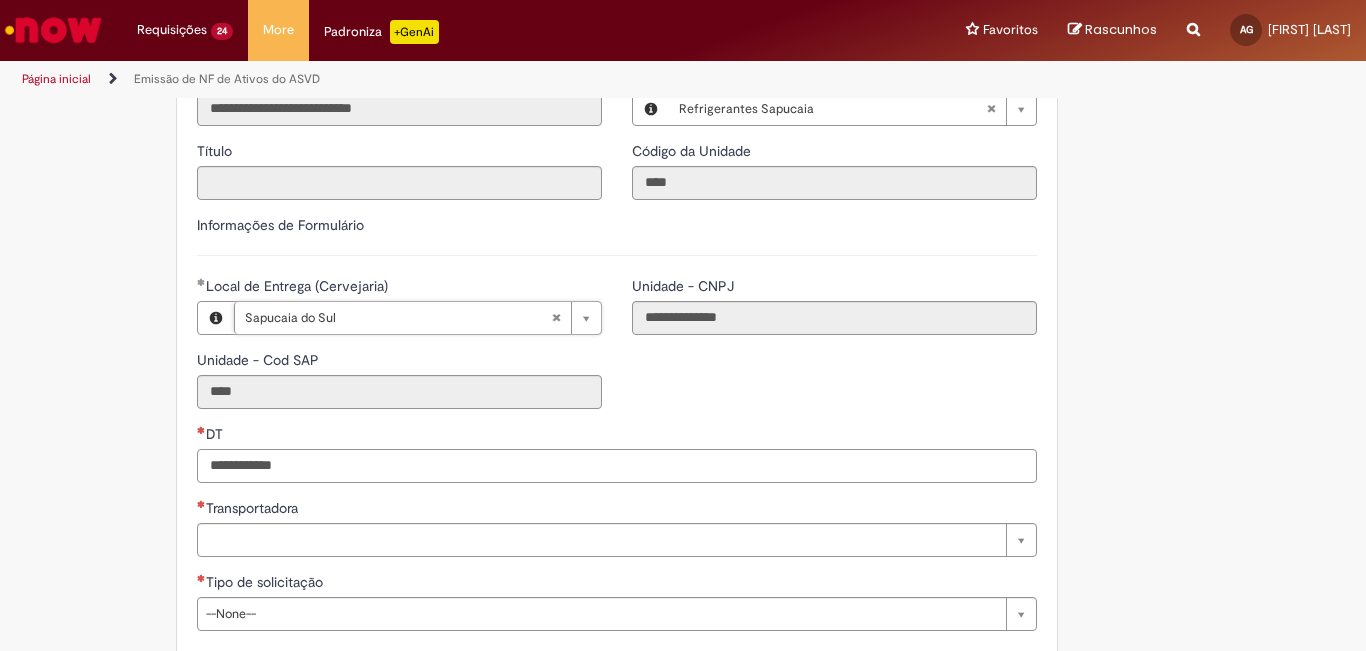 click on "DT" at bounding box center (617, 466) 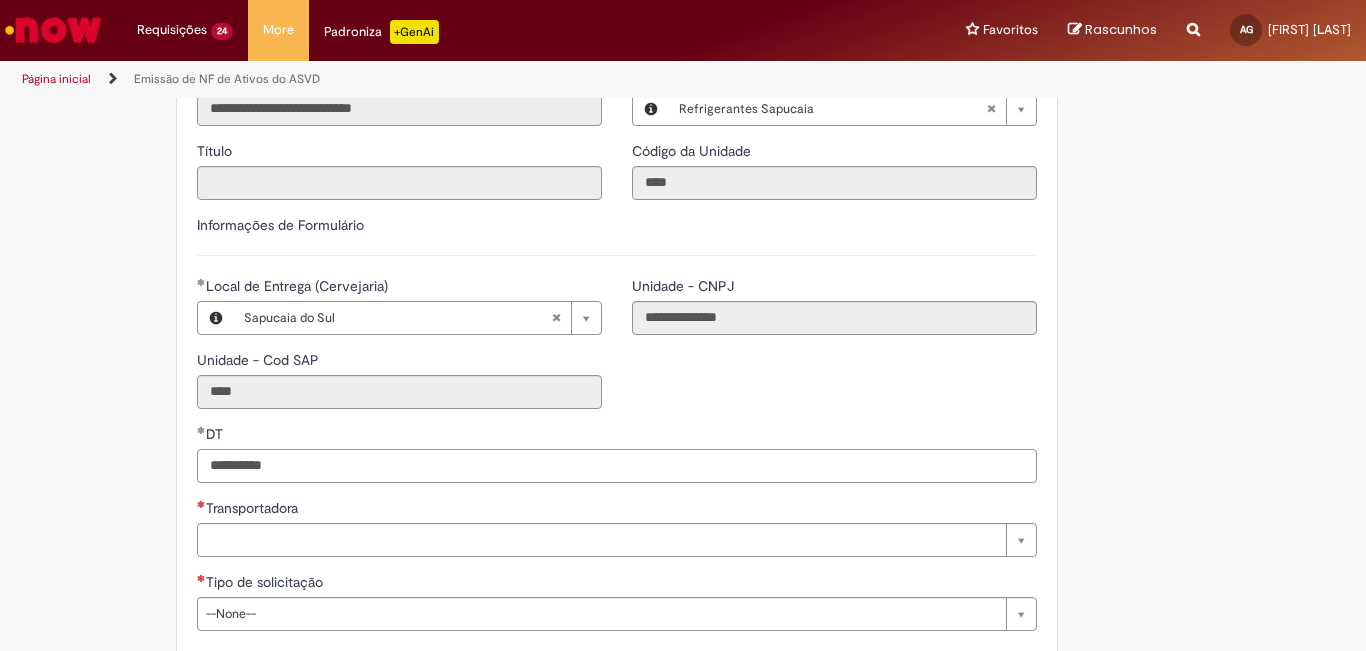 type on "**********" 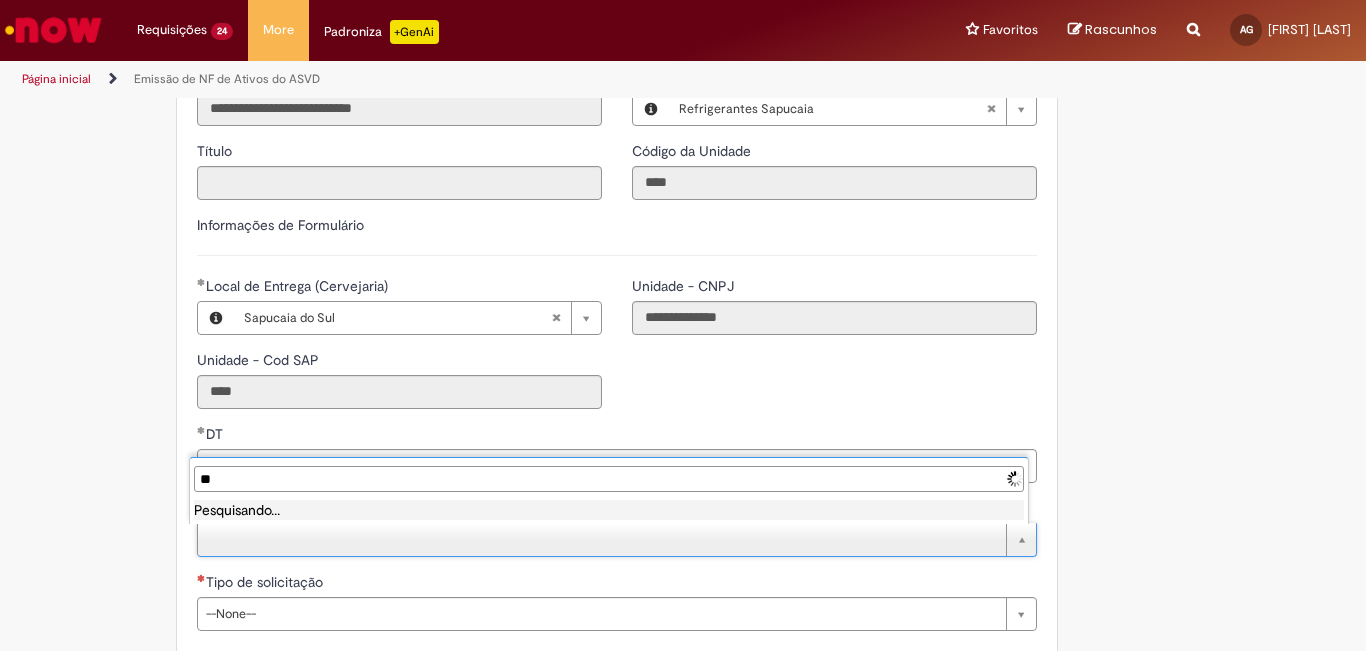 type on "*" 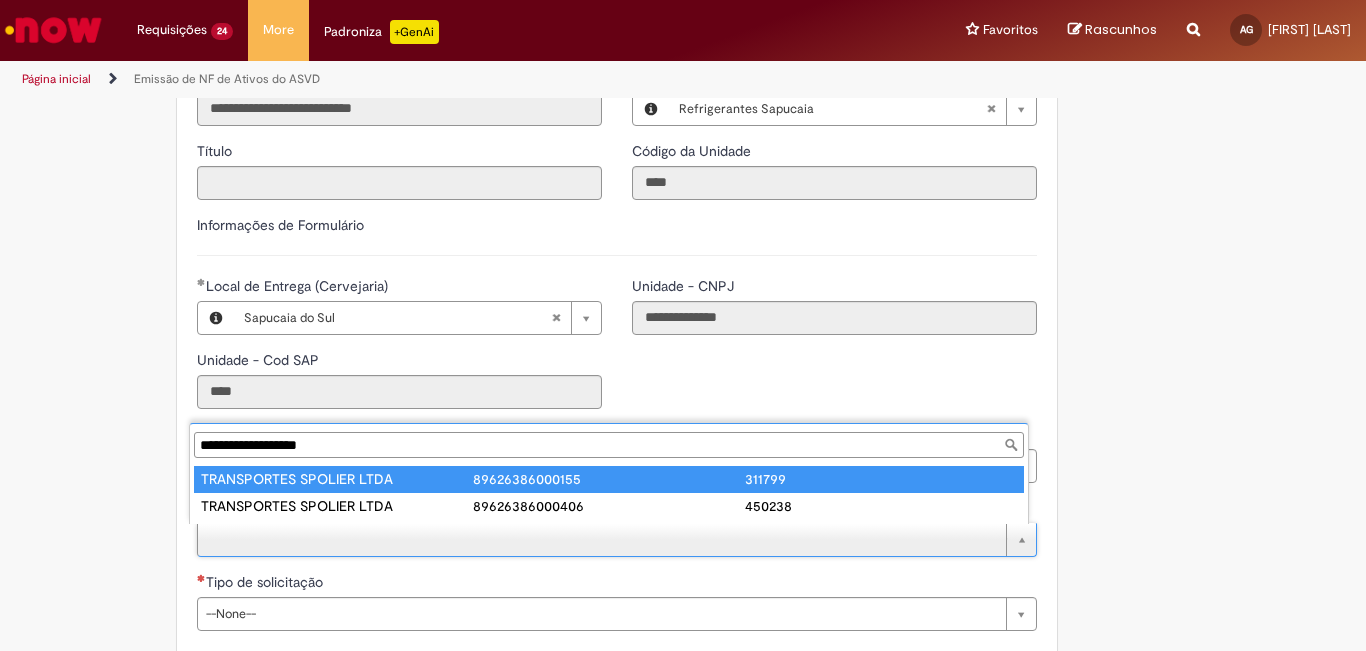 type on "**********" 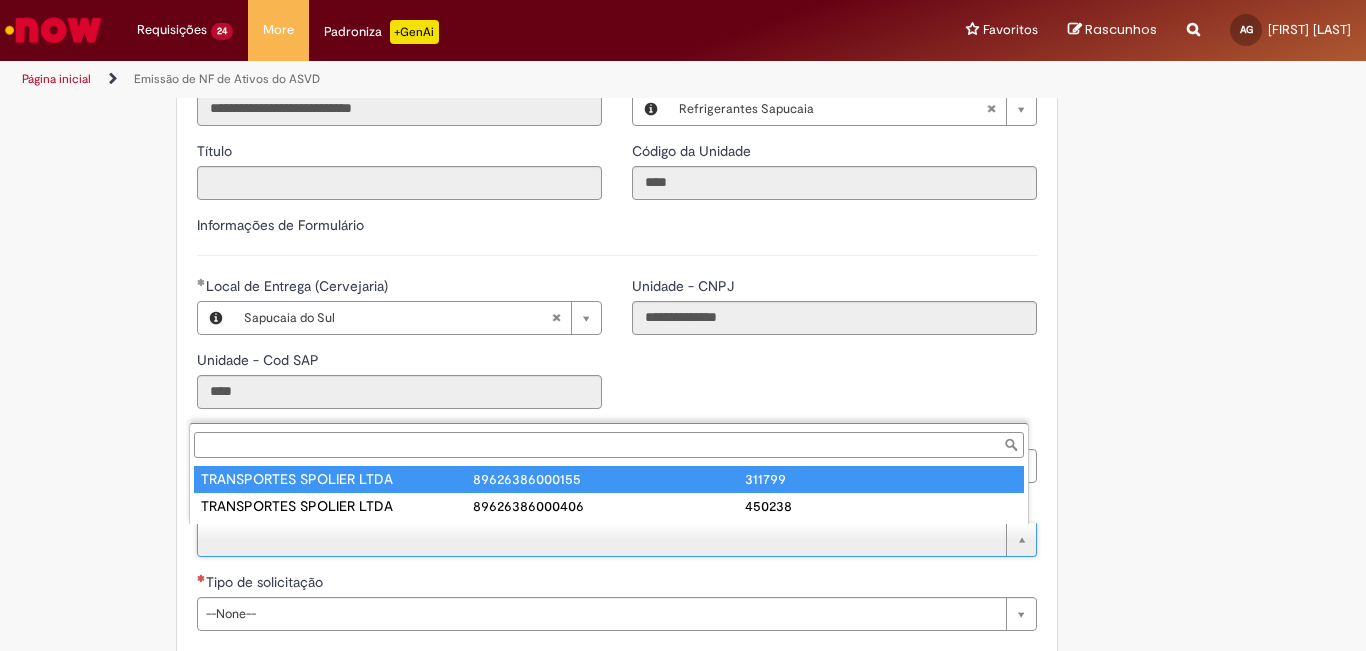 type on "**********" 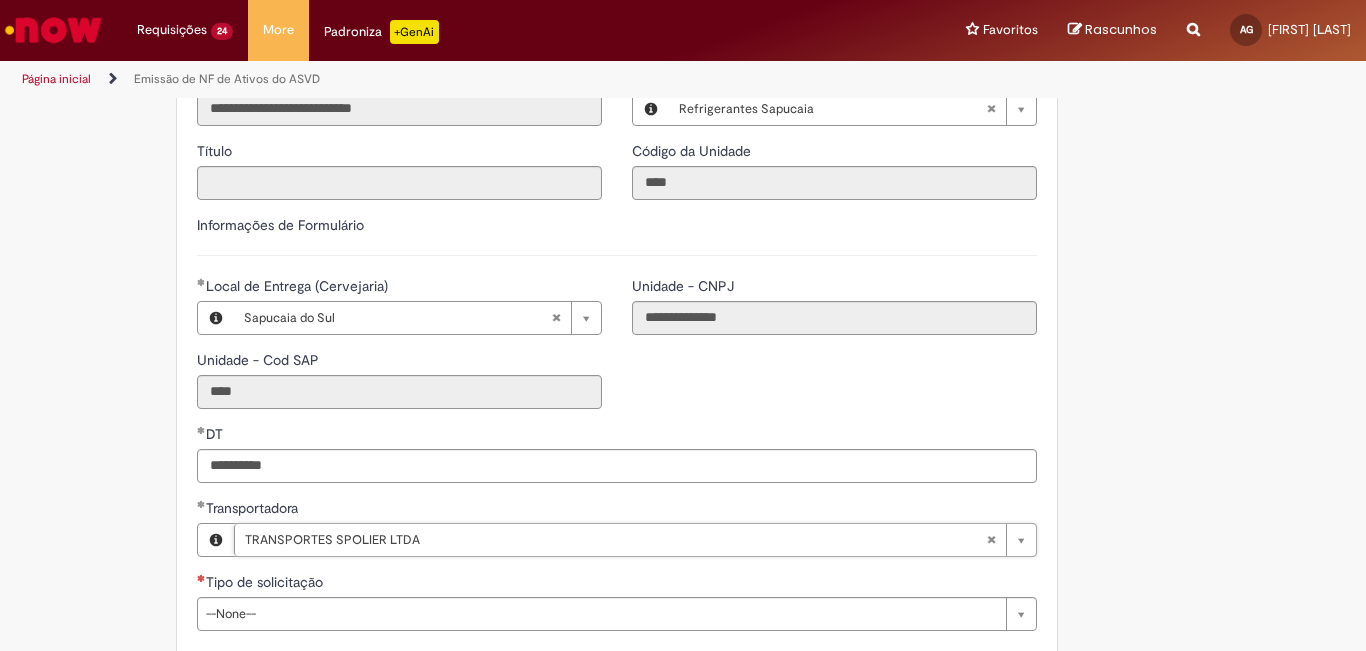 scroll, scrollTop: 500, scrollLeft: 0, axis: vertical 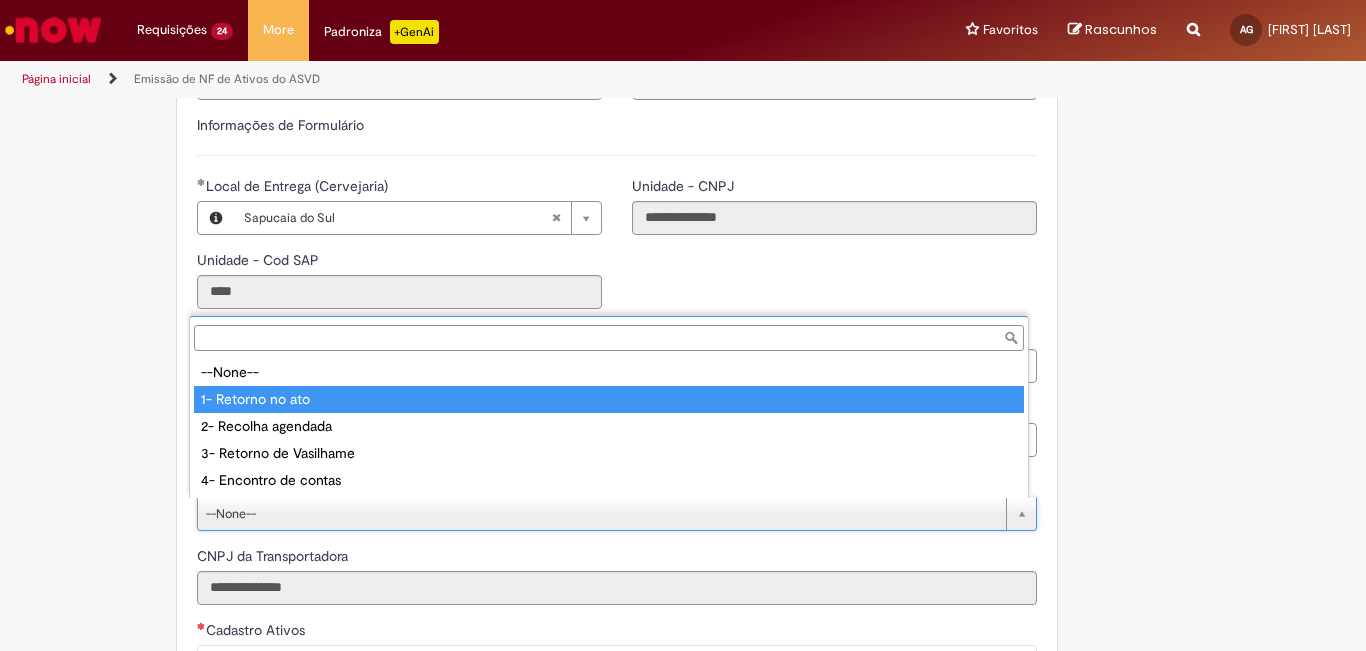 type on "**********" 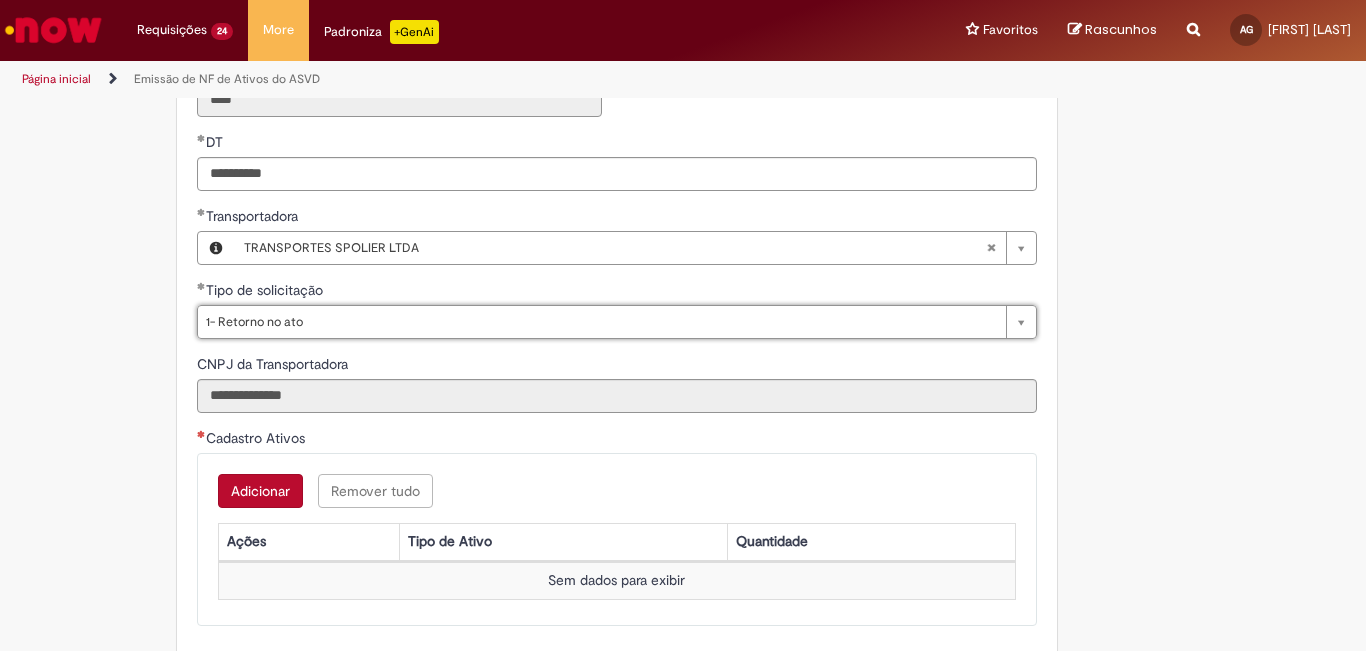 scroll, scrollTop: 700, scrollLeft: 0, axis: vertical 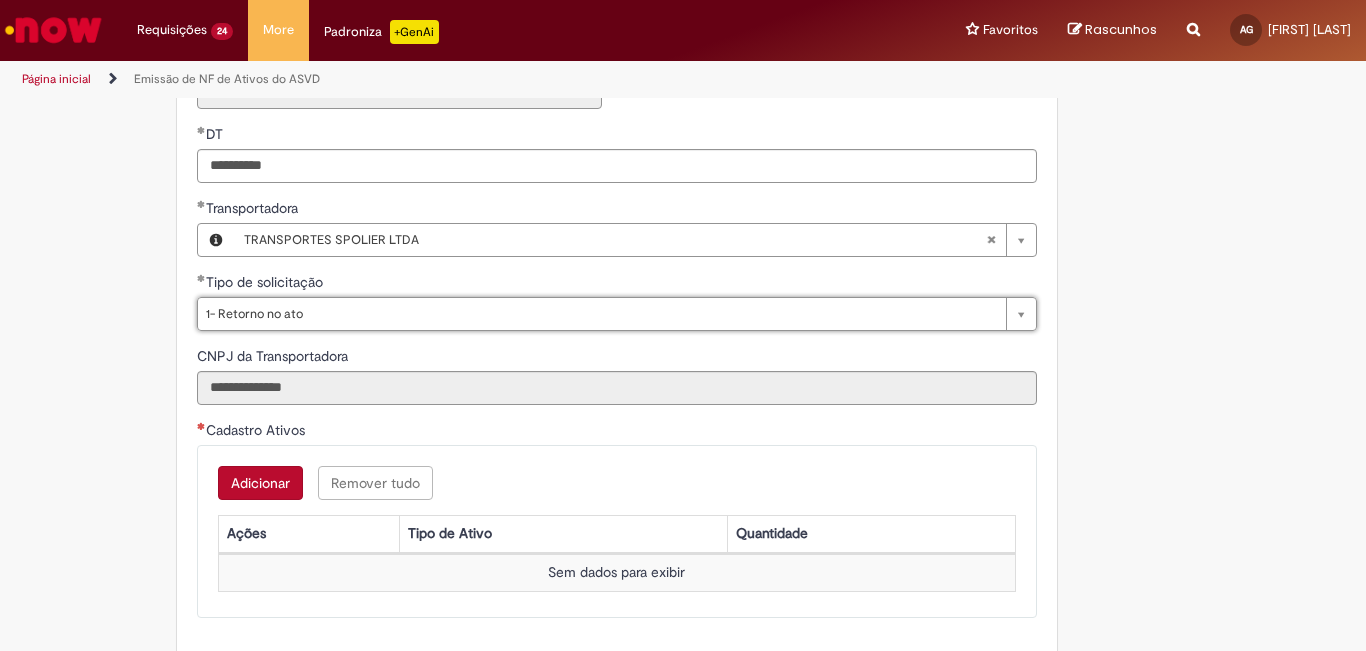click on "Adicionar" at bounding box center (260, 483) 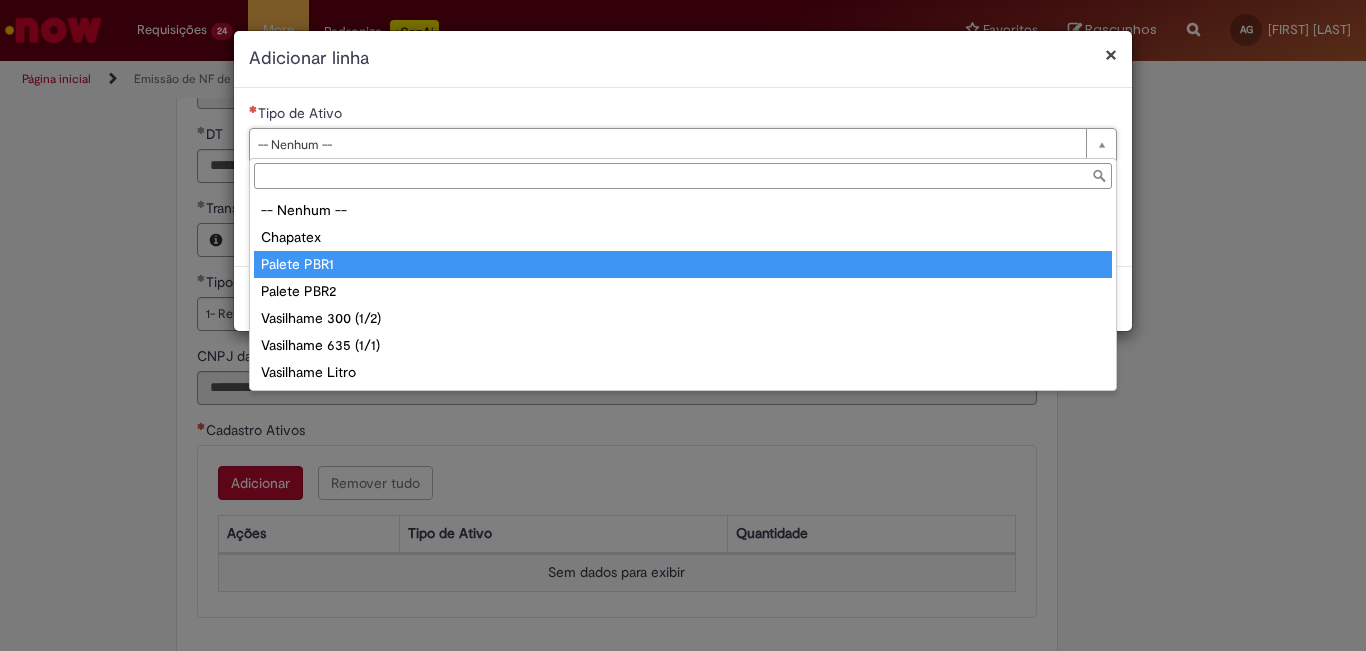 type on "**********" 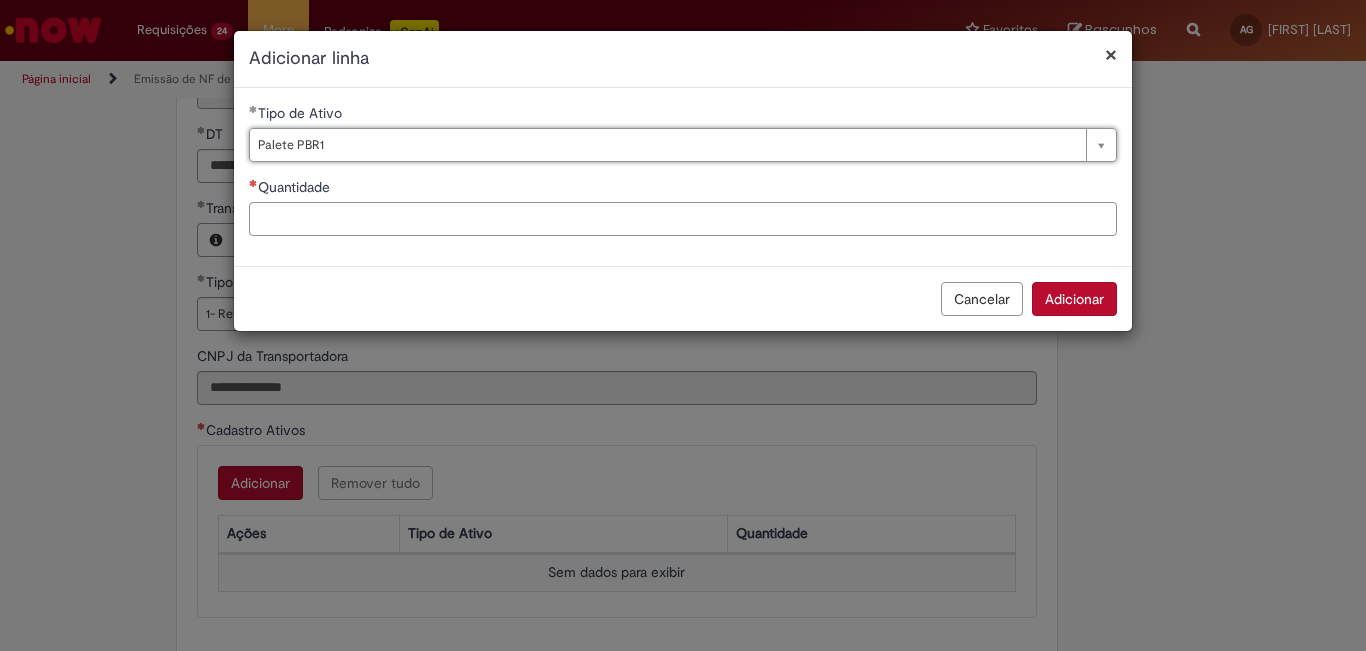 click on "Quantidade" at bounding box center (683, 219) 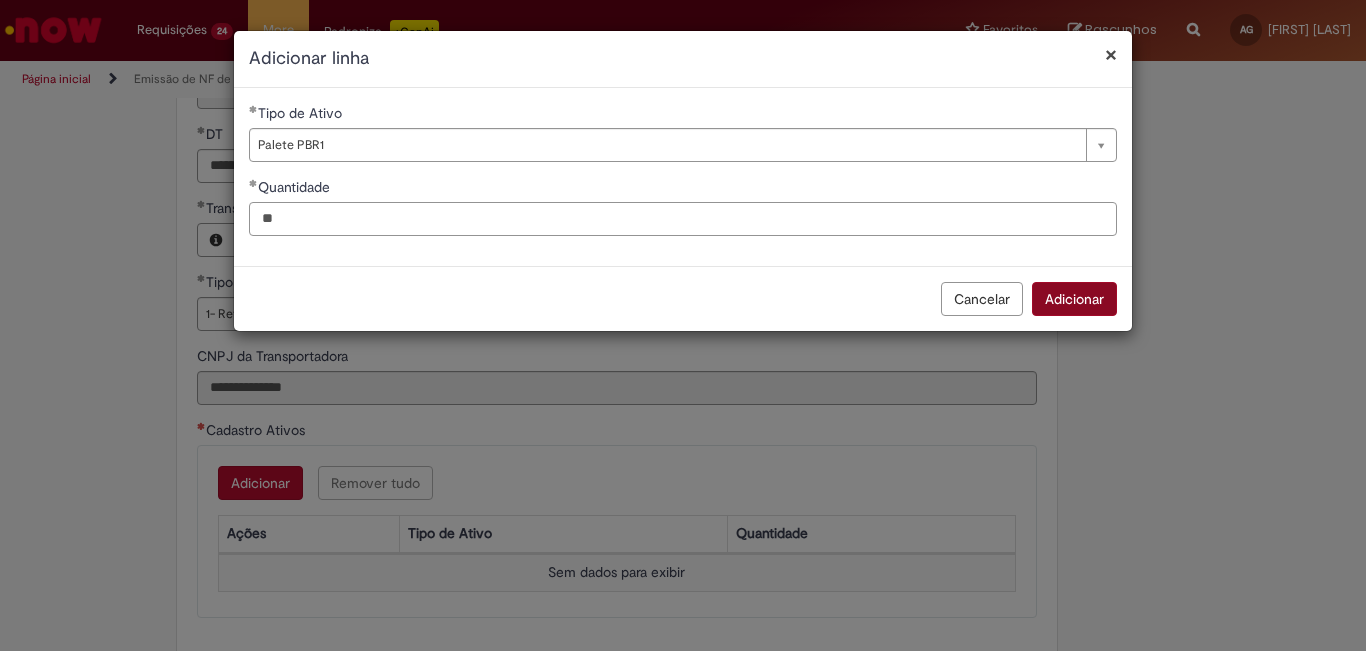 type on "**" 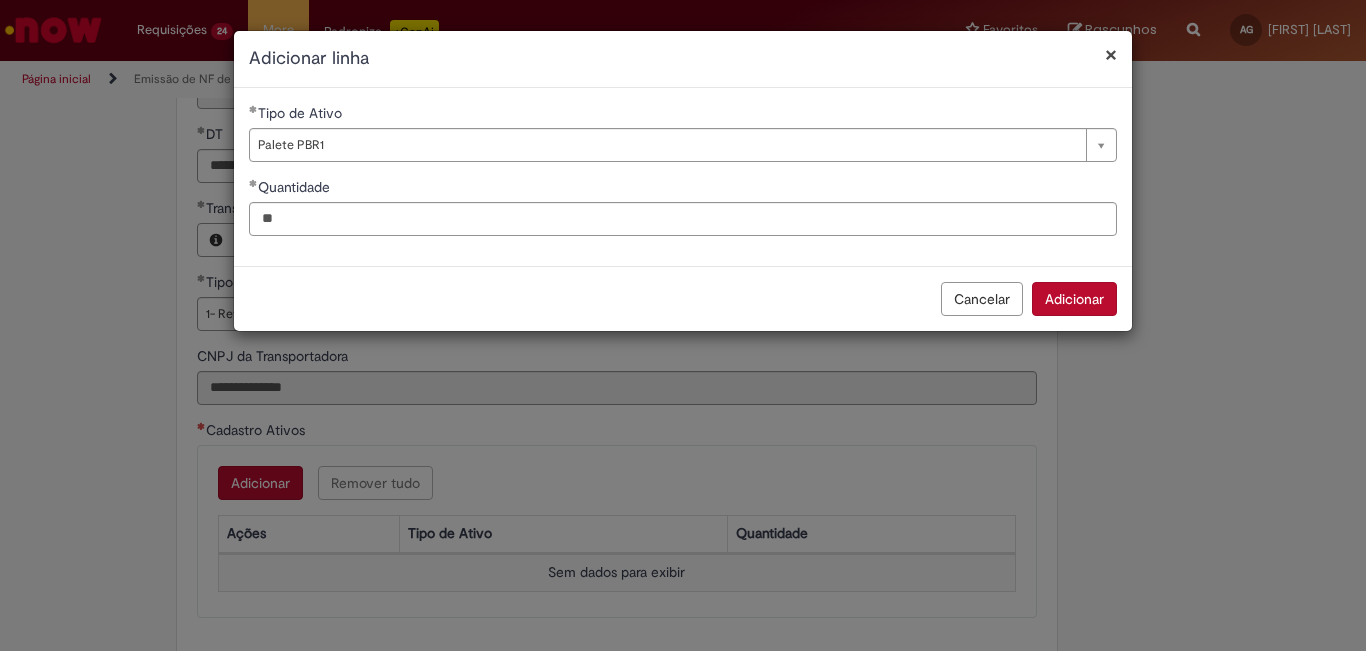 click on "Adicionar" at bounding box center [1074, 299] 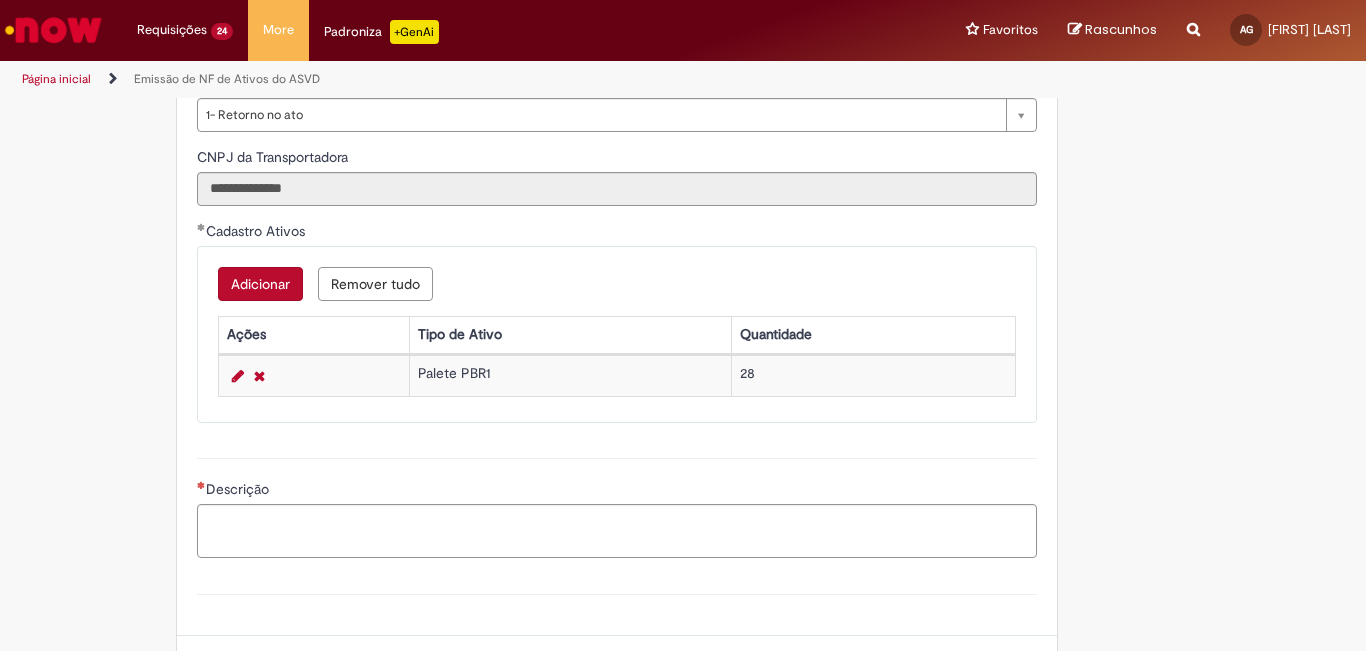 scroll, scrollTop: 900, scrollLeft: 0, axis: vertical 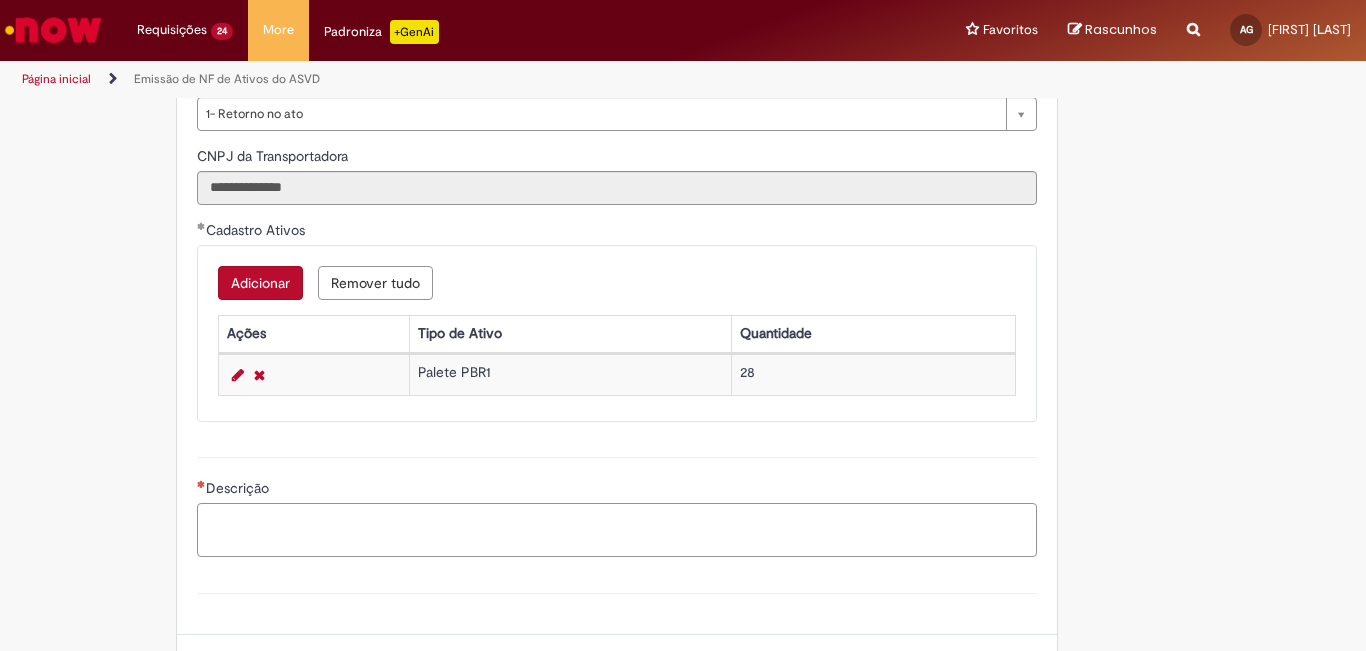 click on "Descrição" at bounding box center (617, 530) 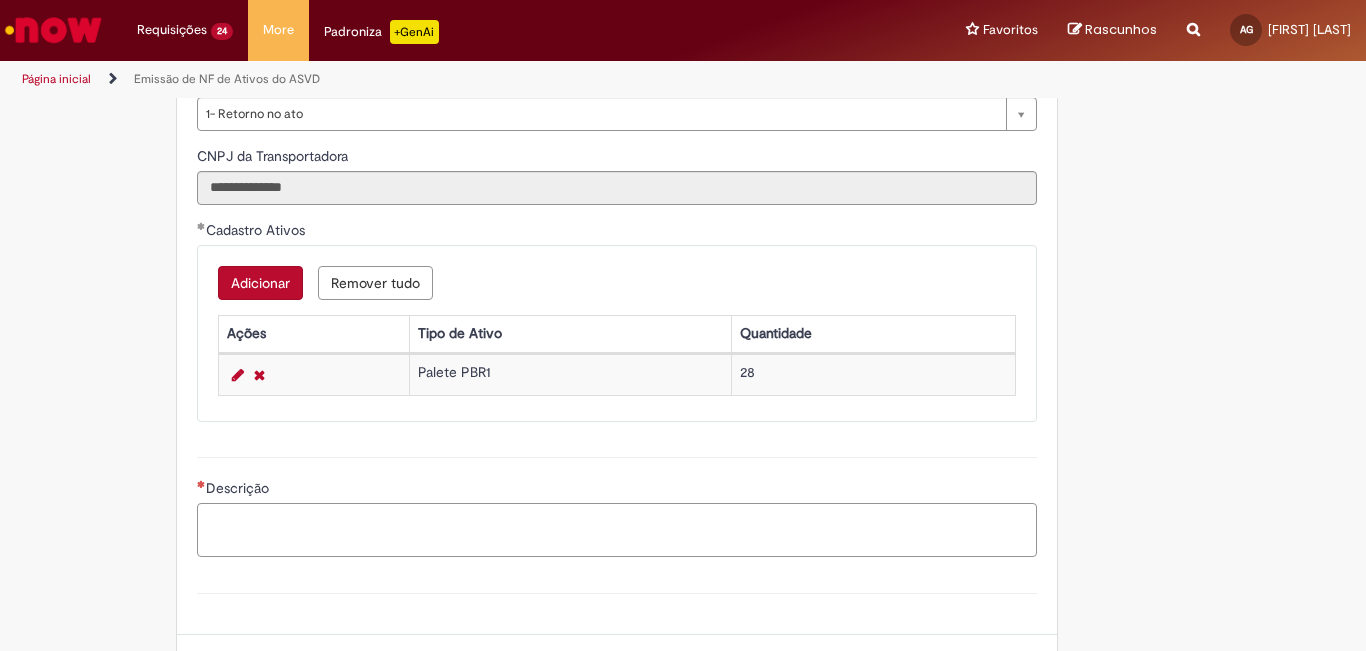 click on "Descrição" at bounding box center (617, 530) 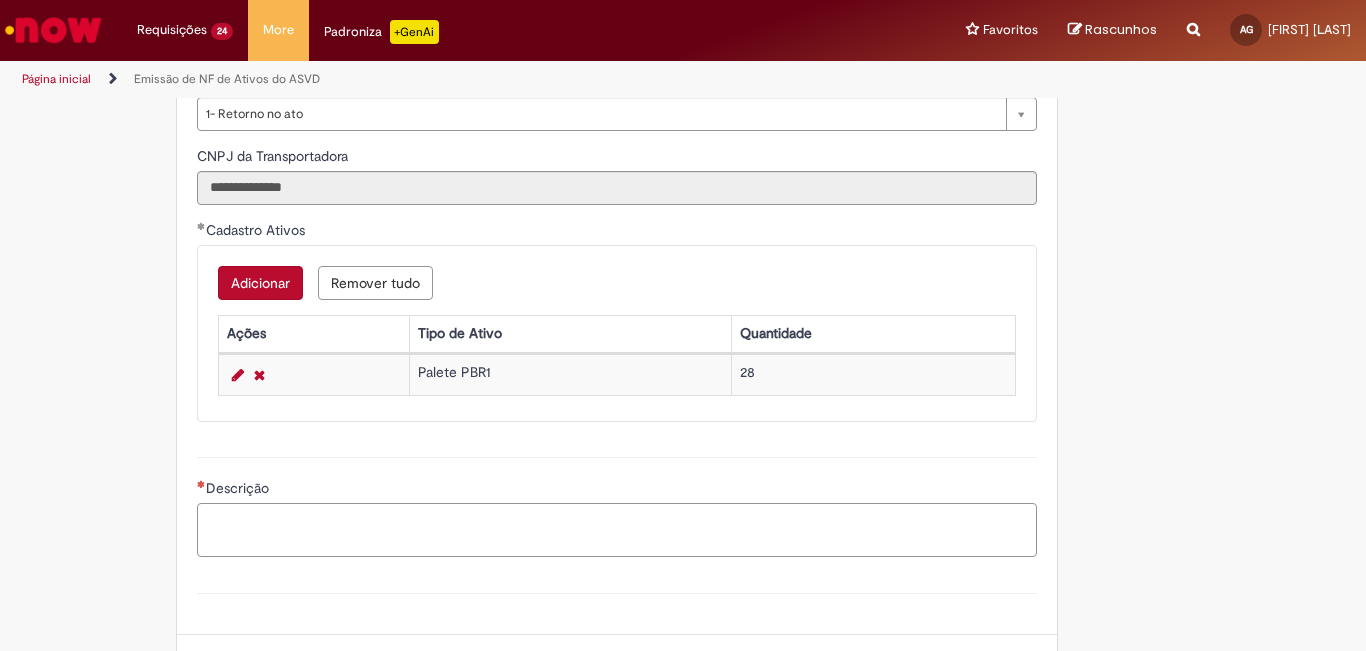 paste on "**********" 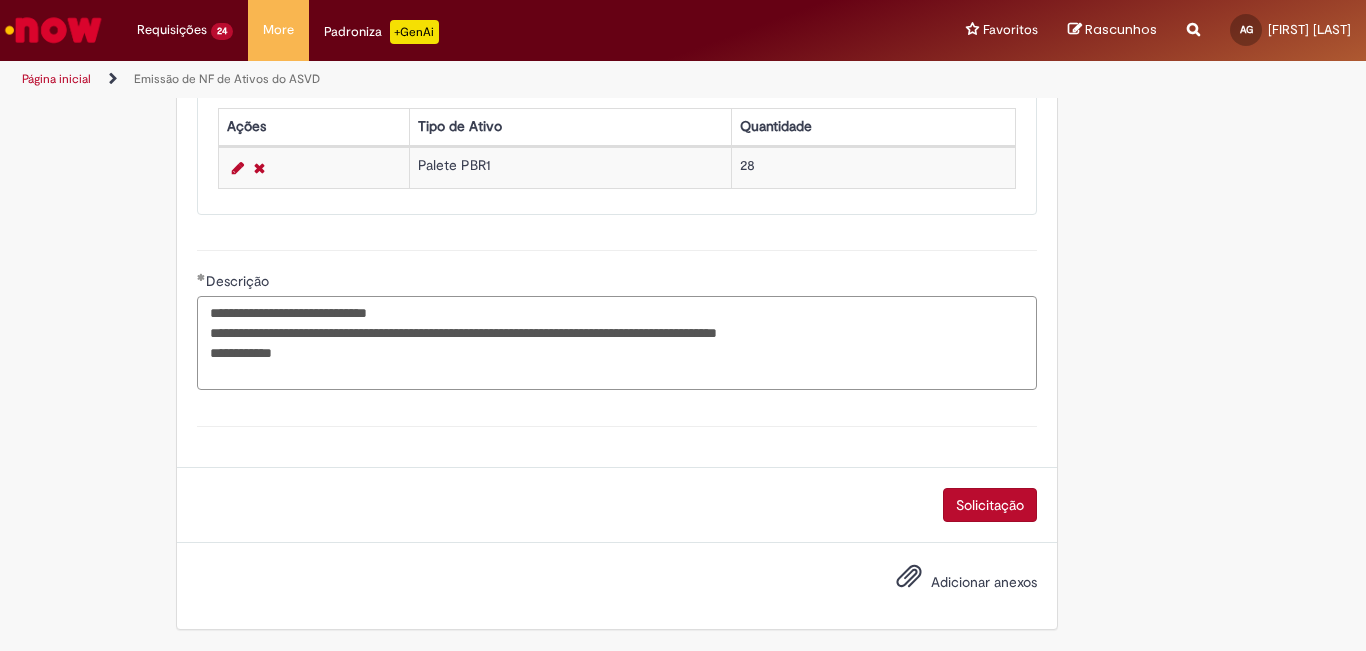 scroll, scrollTop: 1108, scrollLeft: 0, axis: vertical 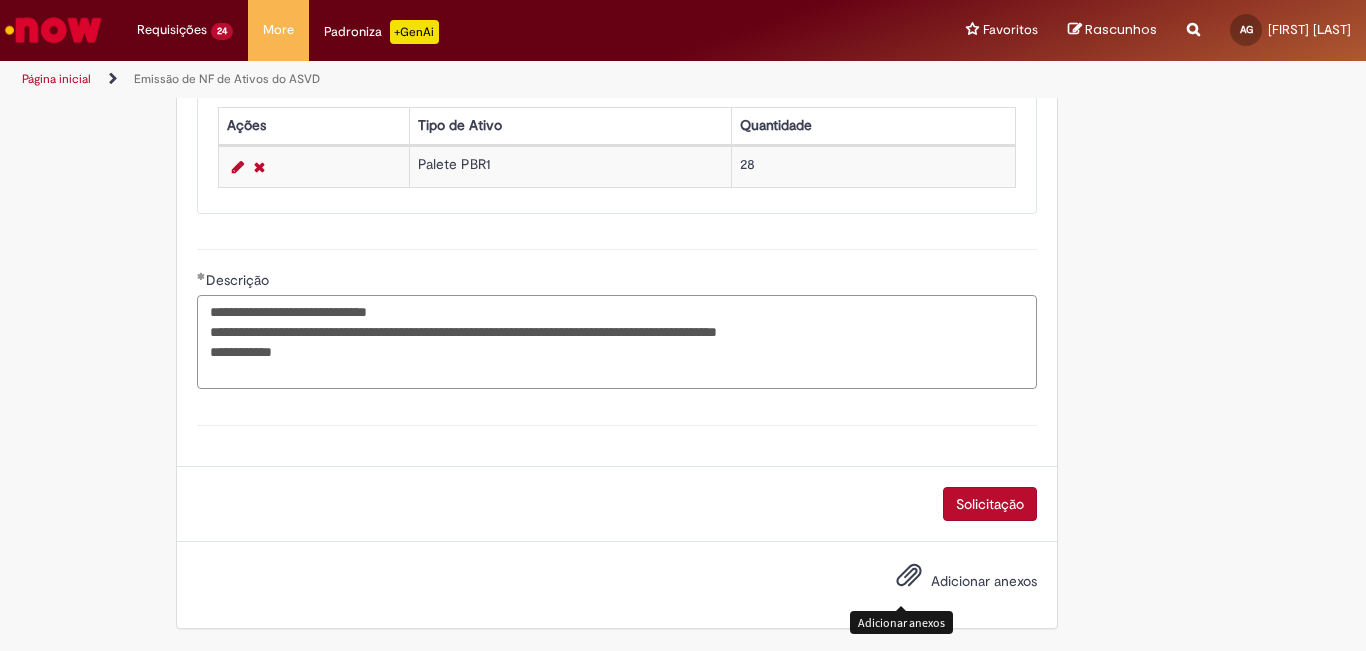 type on "**********" 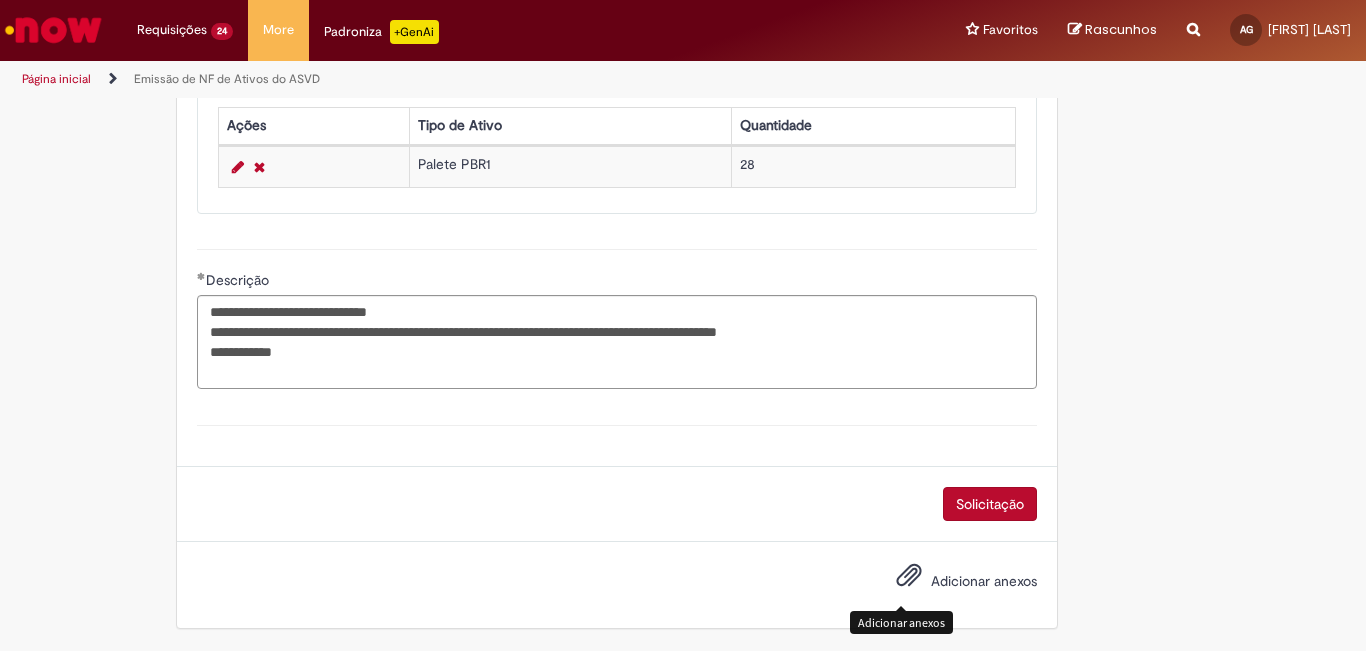 click at bounding box center [909, 576] 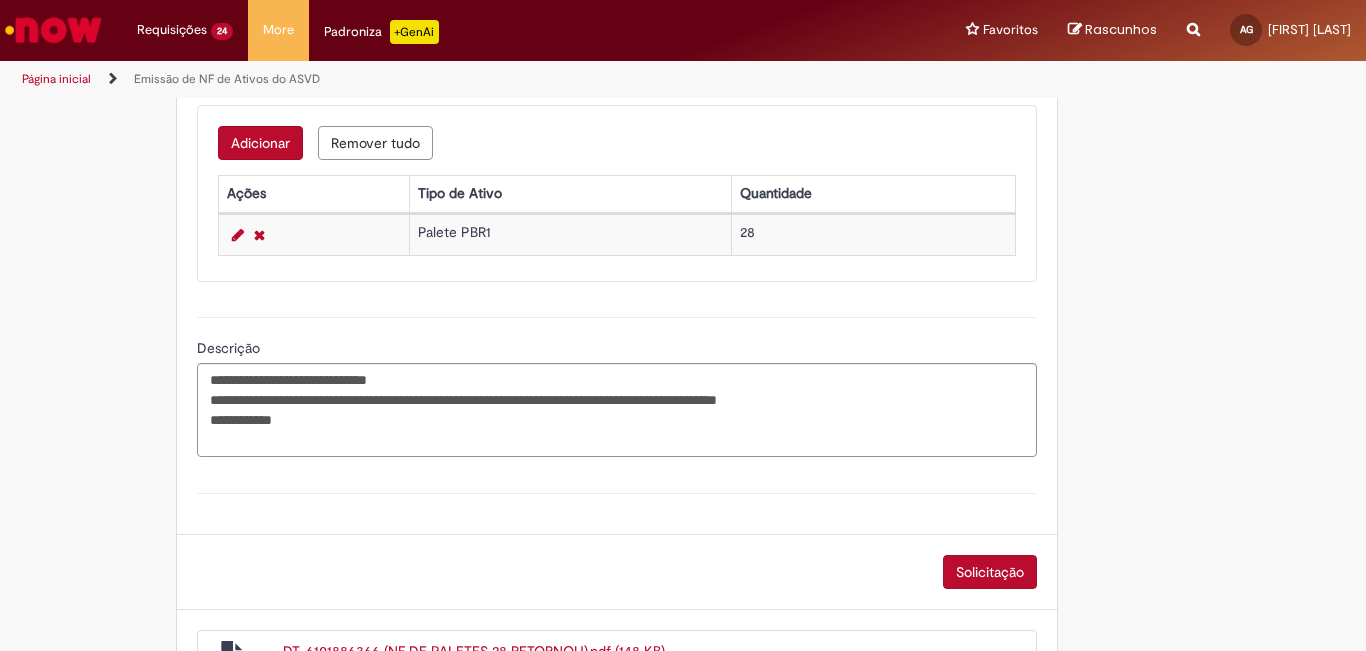 scroll, scrollTop: 1180, scrollLeft: 0, axis: vertical 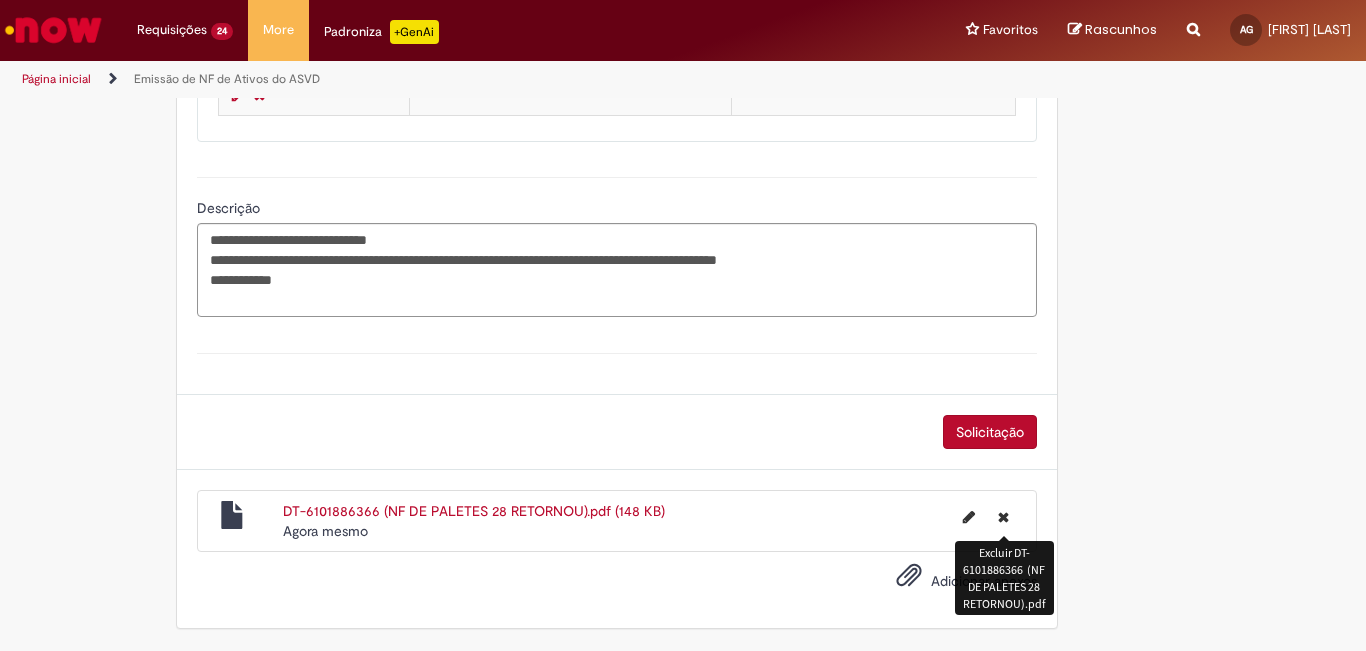 click at bounding box center [1003, 517] 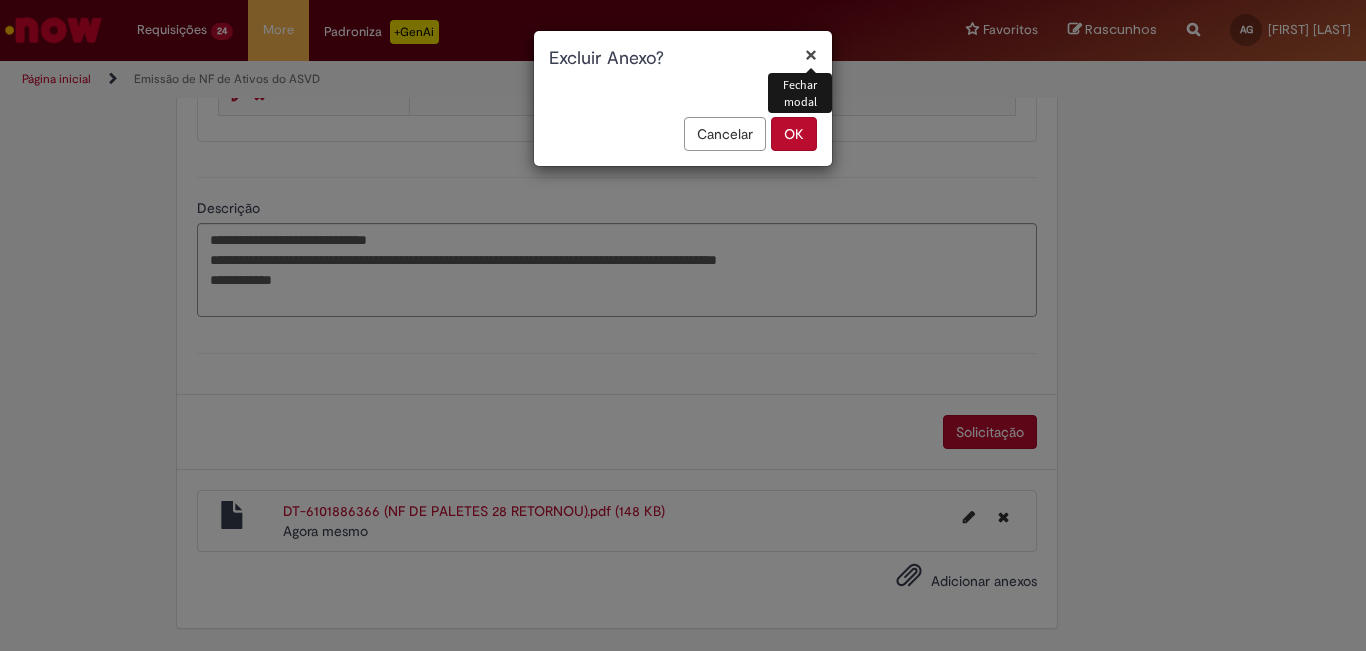click on "OK" at bounding box center (794, 134) 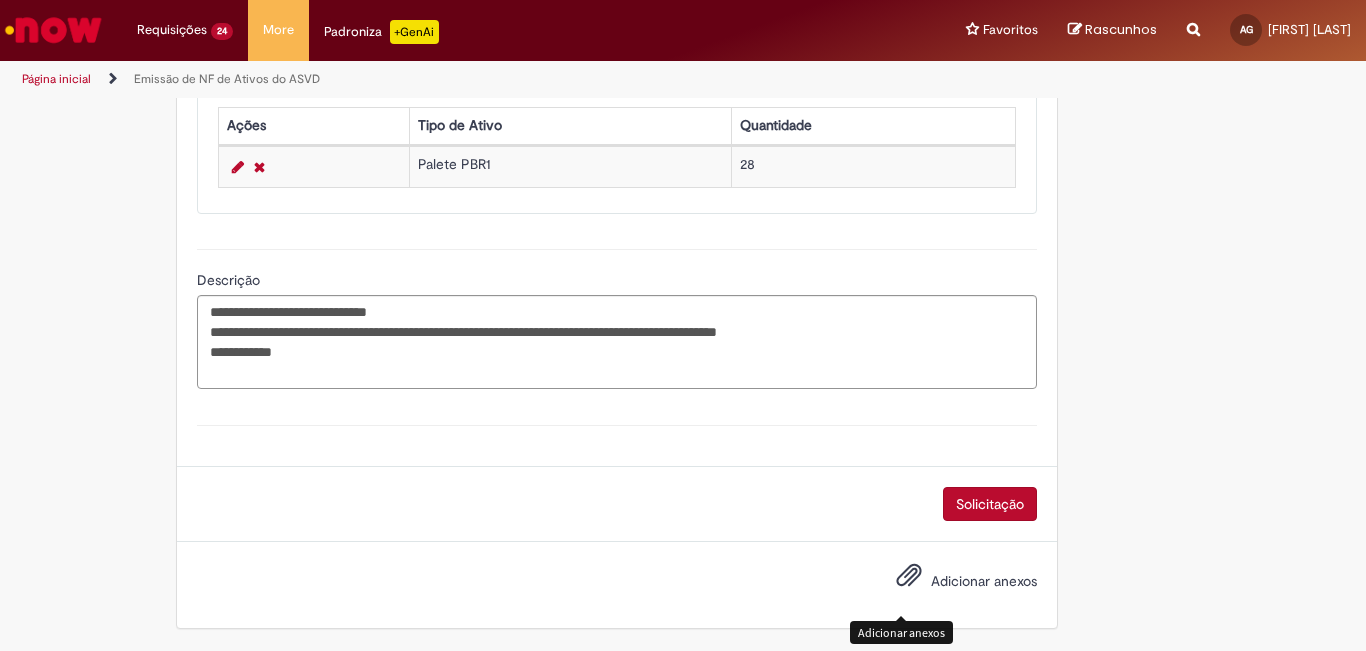 scroll, scrollTop: 1108, scrollLeft: 0, axis: vertical 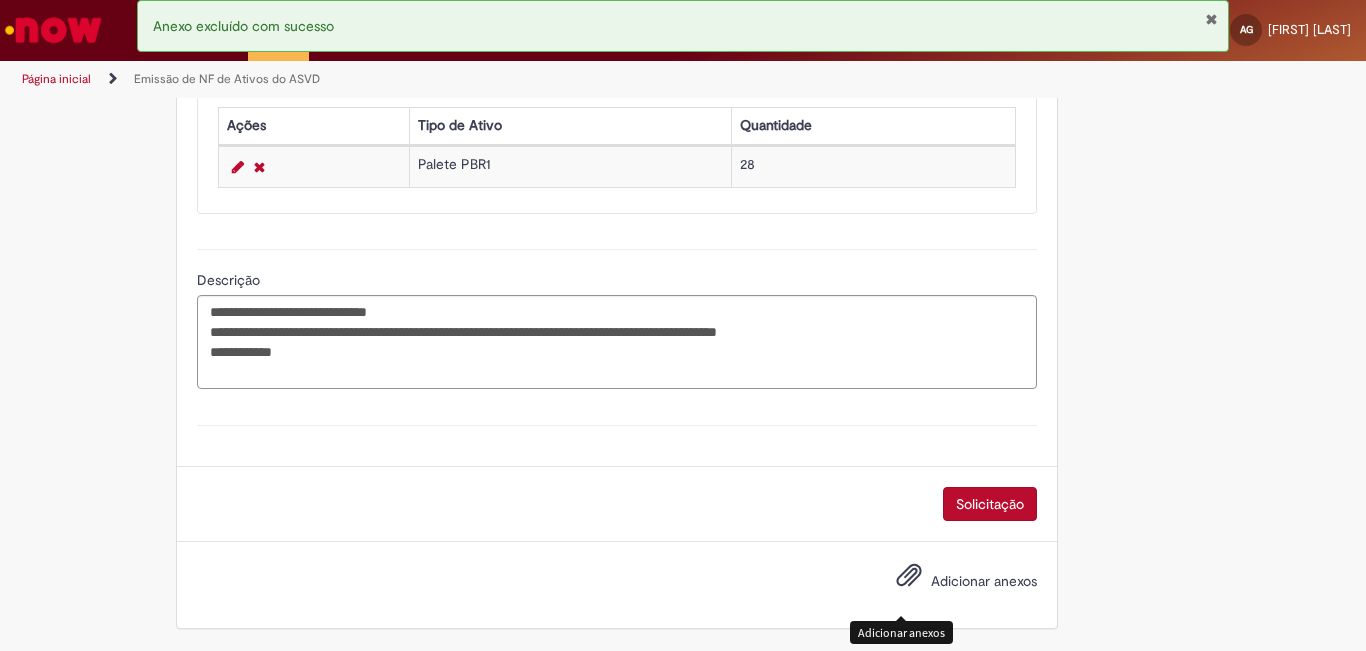 click at bounding box center [909, 576] 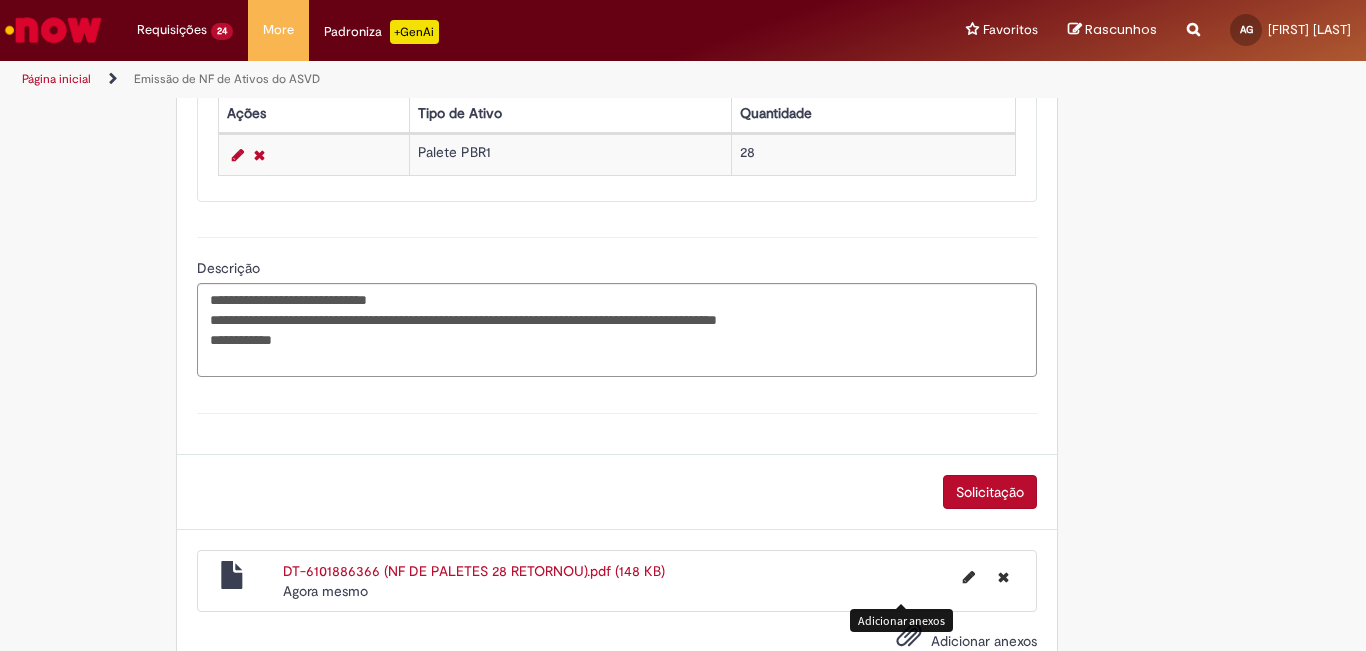 scroll, scrollTop: 1180, scrollLeft: 0, axis: vertical 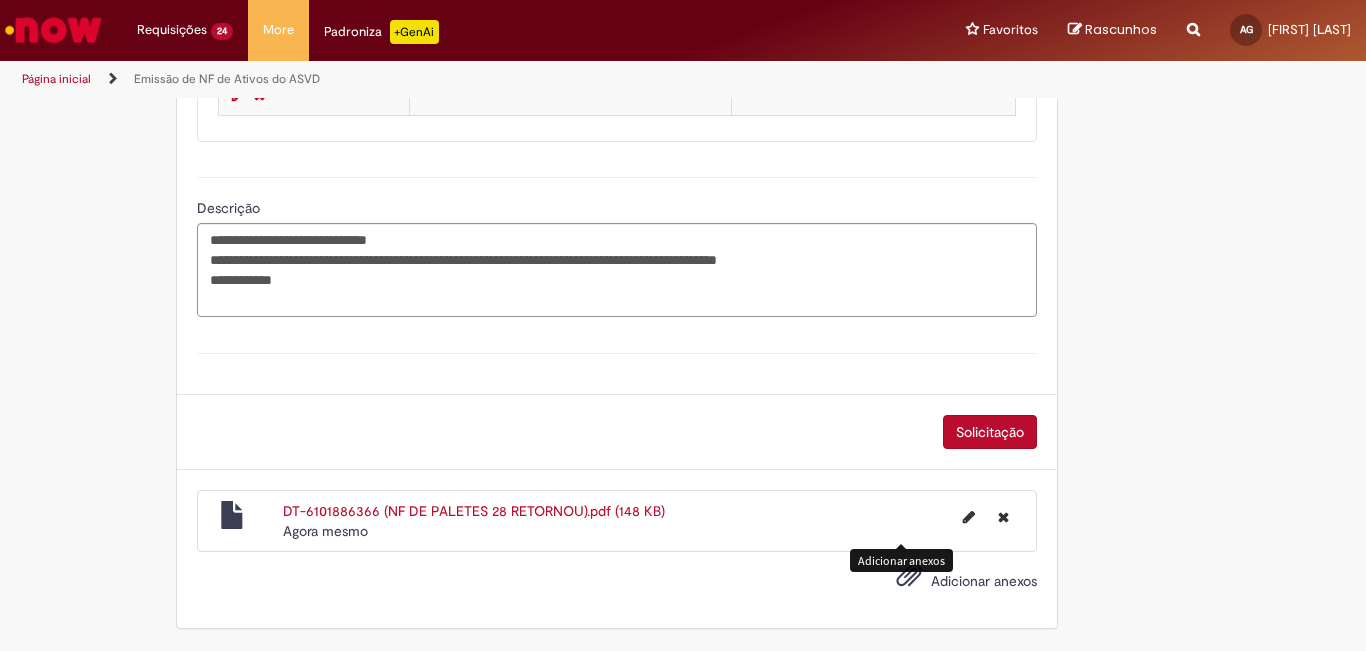 drag, startPoint x: 964, startPoint y: 432, endPoint x: 926, endPoint y: 435, distance: 38.118237 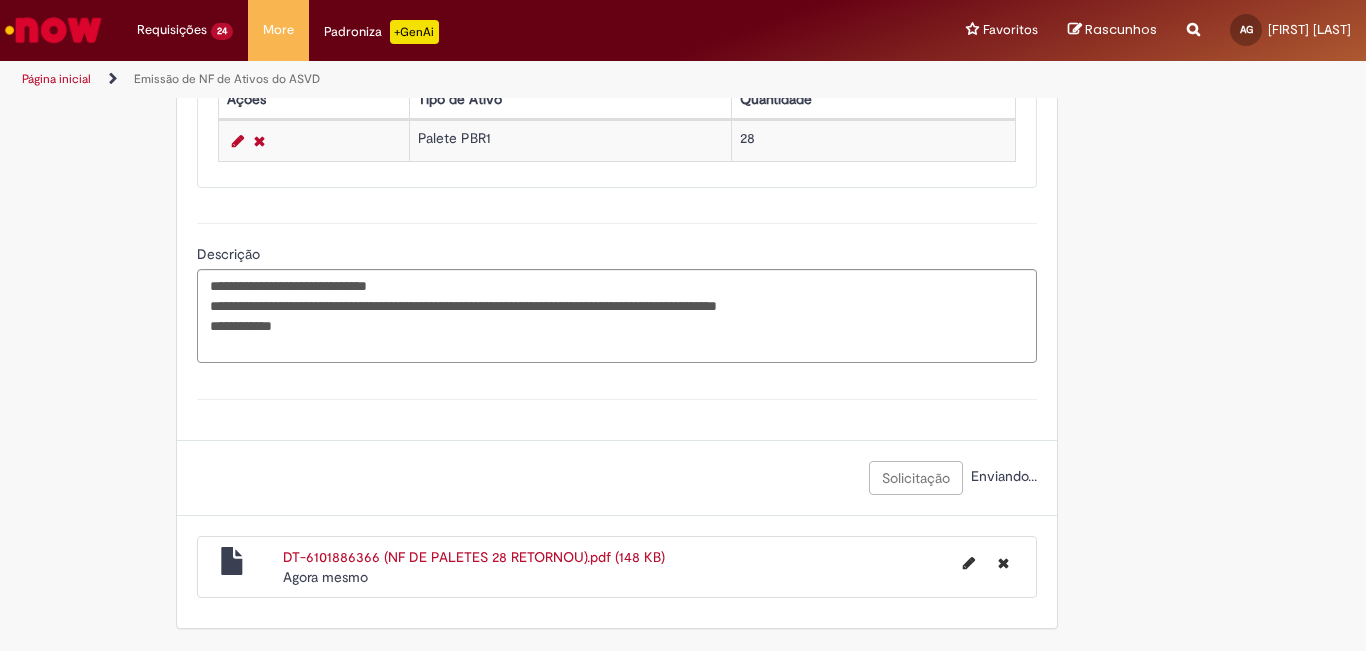 scroll, scrollTop: 1134, scrollLeft: 0, axis: vertical 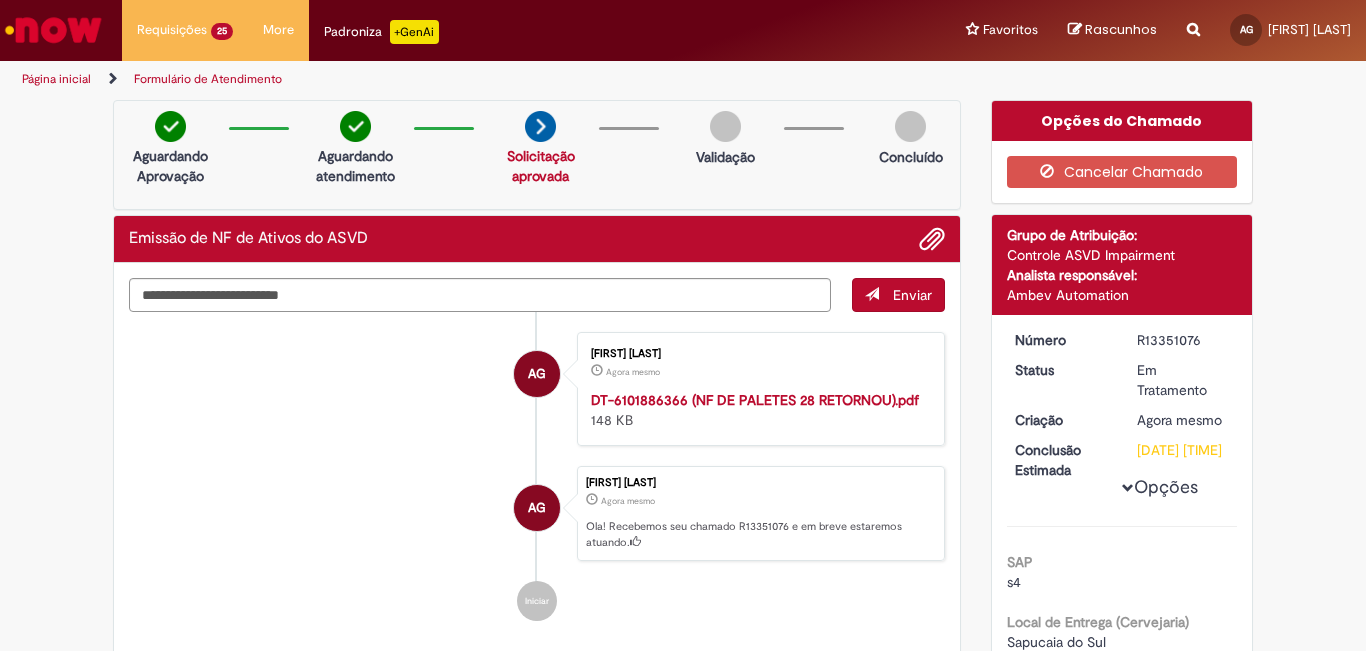 drag, startPoint x: 1137, startPoint y: 277, endPoint x: 1219, endPoint y: 326, distance: 95.524864 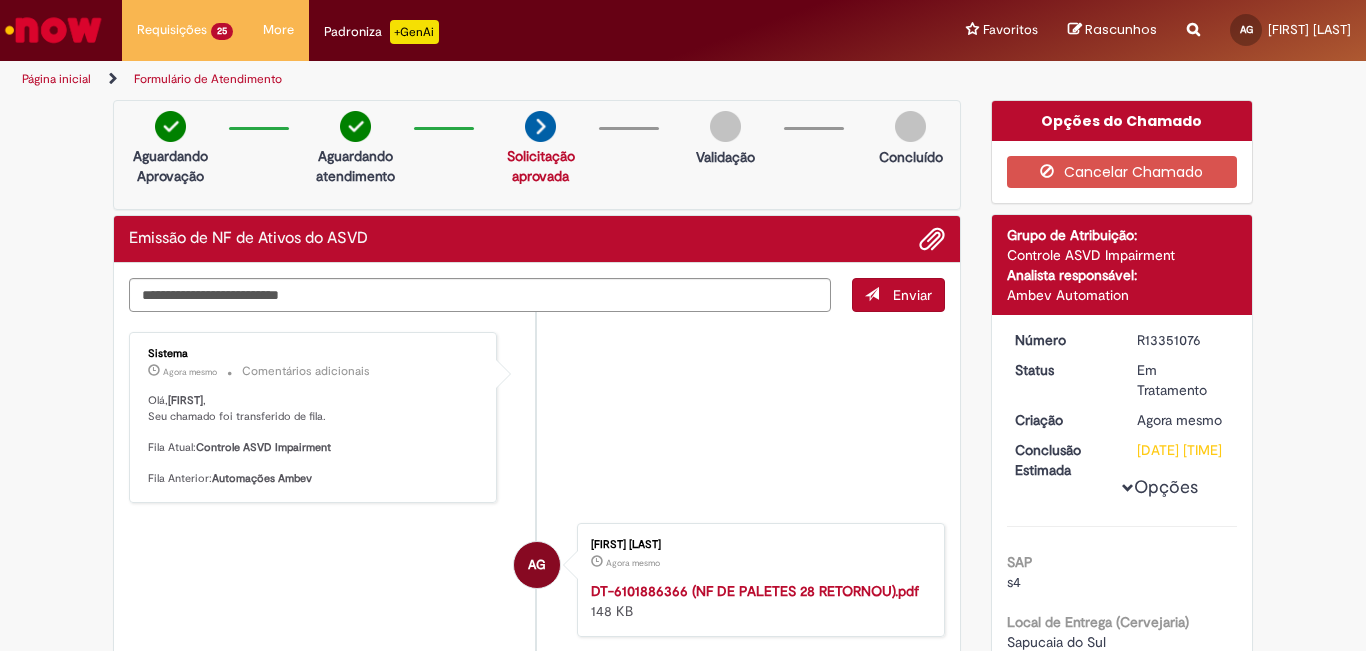 click on "R13351076" at bounding box center [1183, 340] 